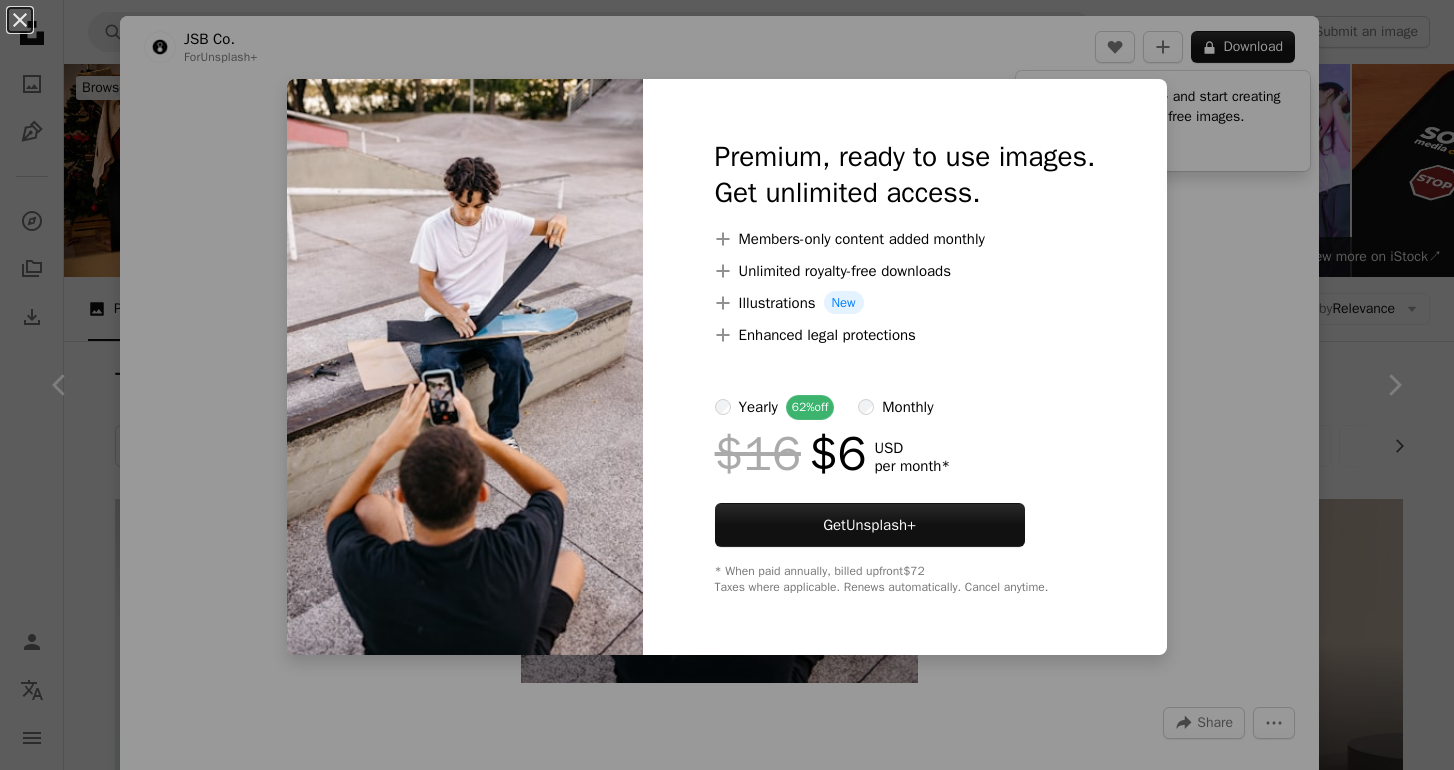 scroll, scrollTop: 2903, scrollLeft: 0, axis: vertical 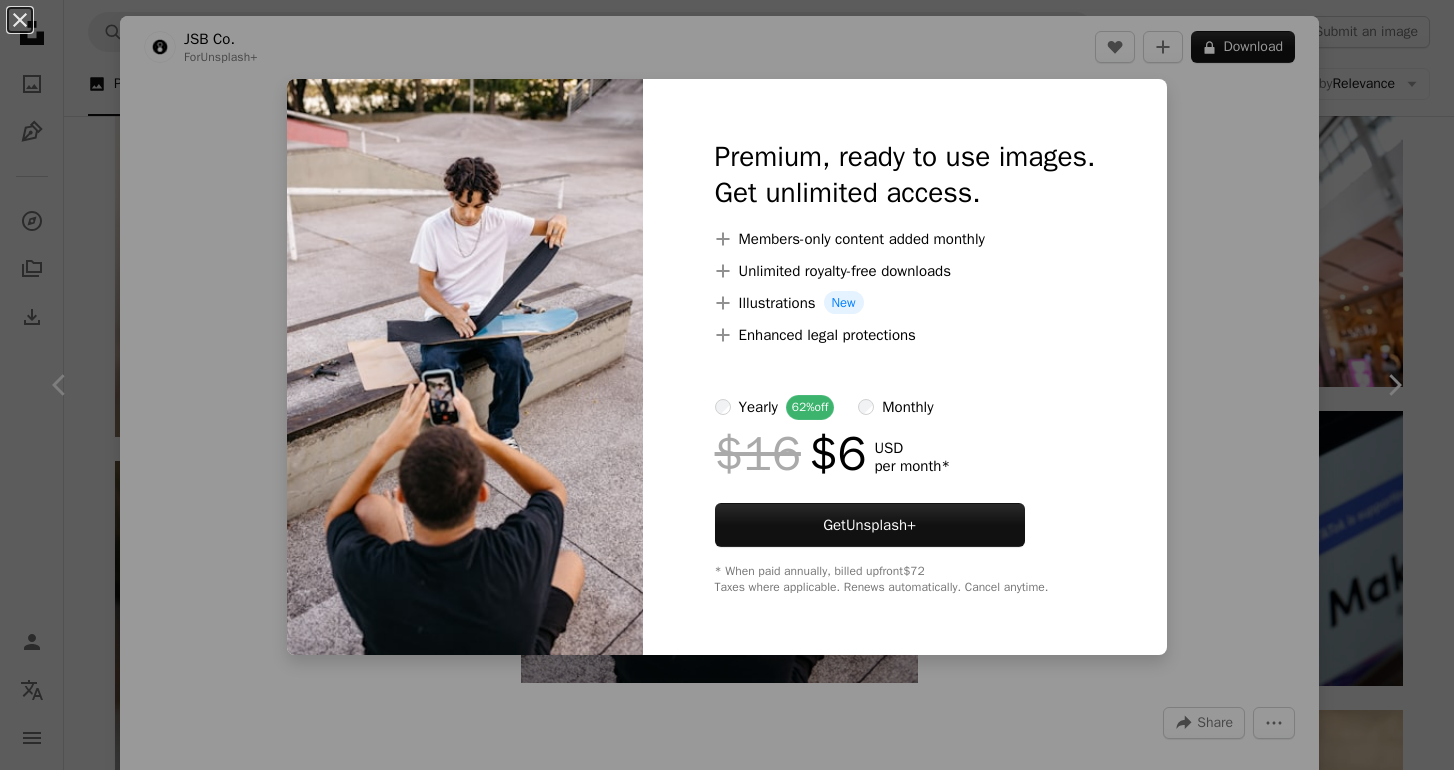 click on "An X shape Premium, ready to use images. Get unlimited access. A plus sign Members-only content added monthly A plus sign Unlimited royalty-free downloads A plus sign Illustrations  New A plus sign Enhanced legal protections yearly 62%  off monthly $16   $6 USD per month * Get  Unsplash+ * When paid annually, billed upfront  $72 Taxes where applicable. Renews automatically. Cancel anytime." at bounding box center (727, 385) 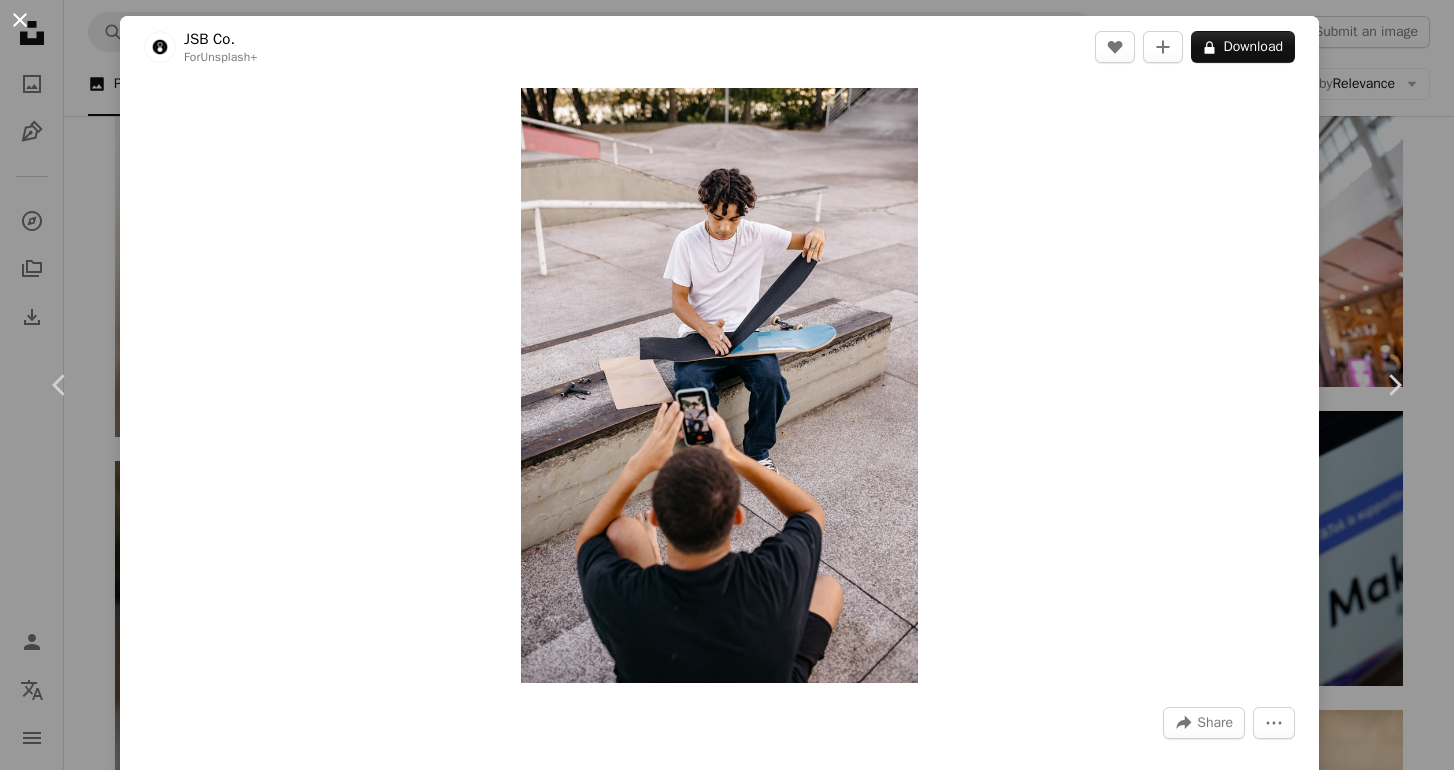click on "An X shape" at bounding box center (20, 20) 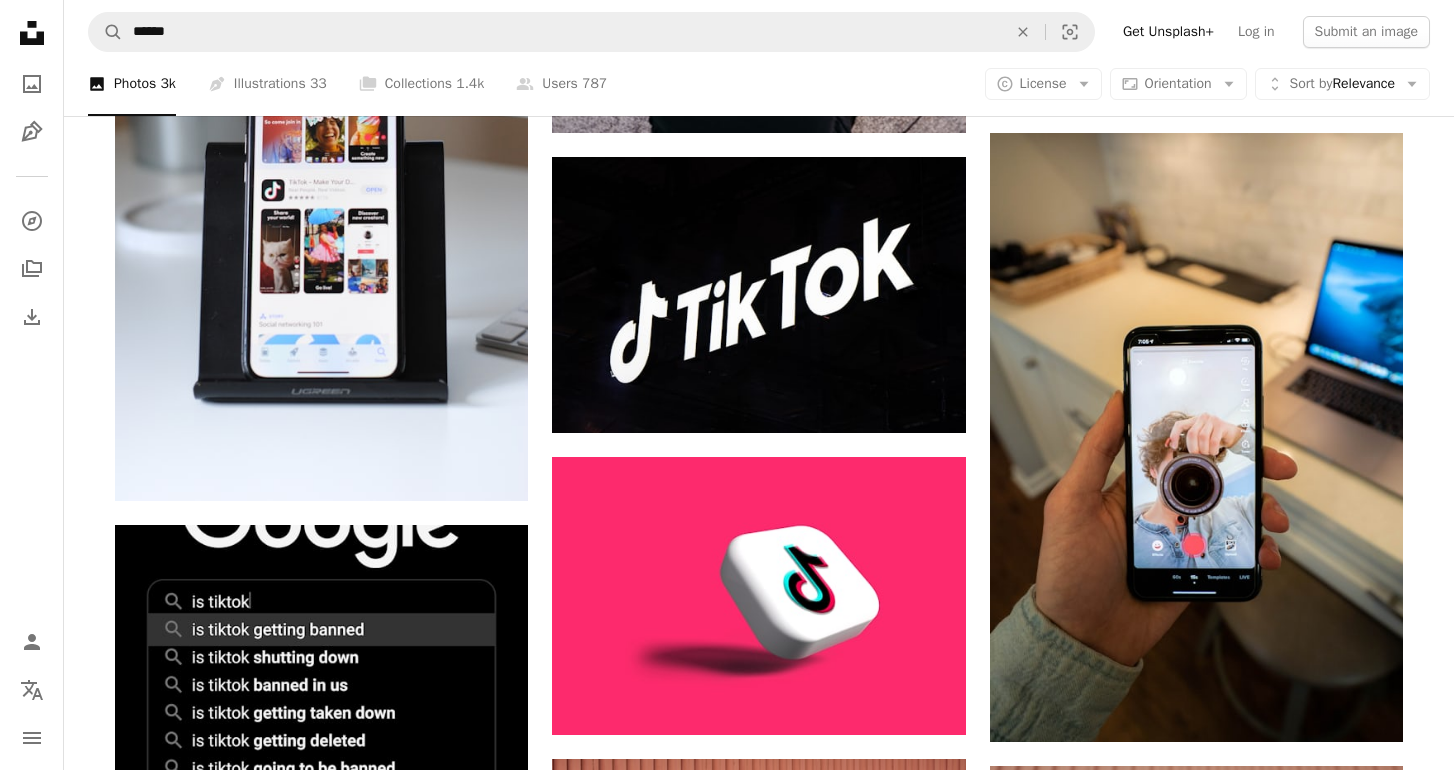 scroll, scrollTop: 3481, scrollLeft: 0, axis: vertical 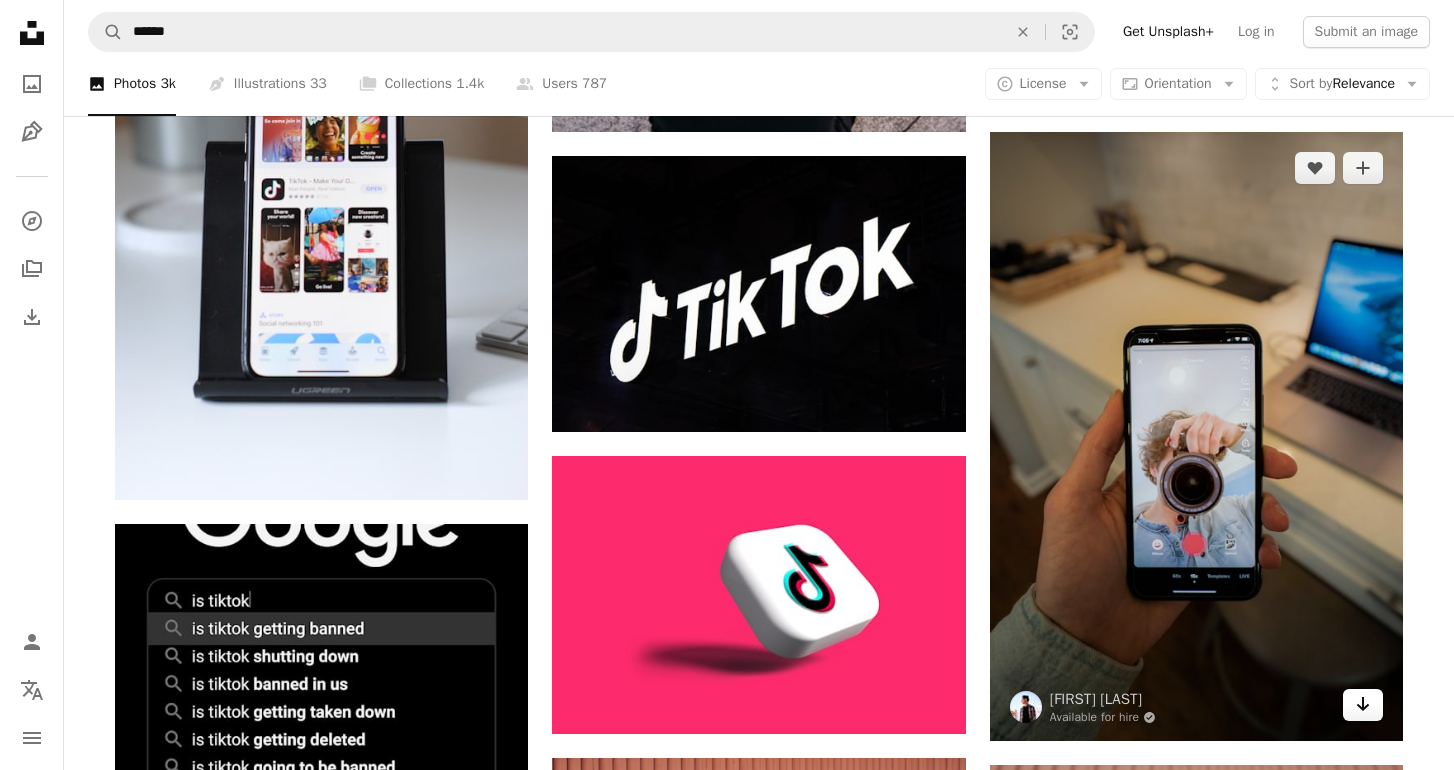 click 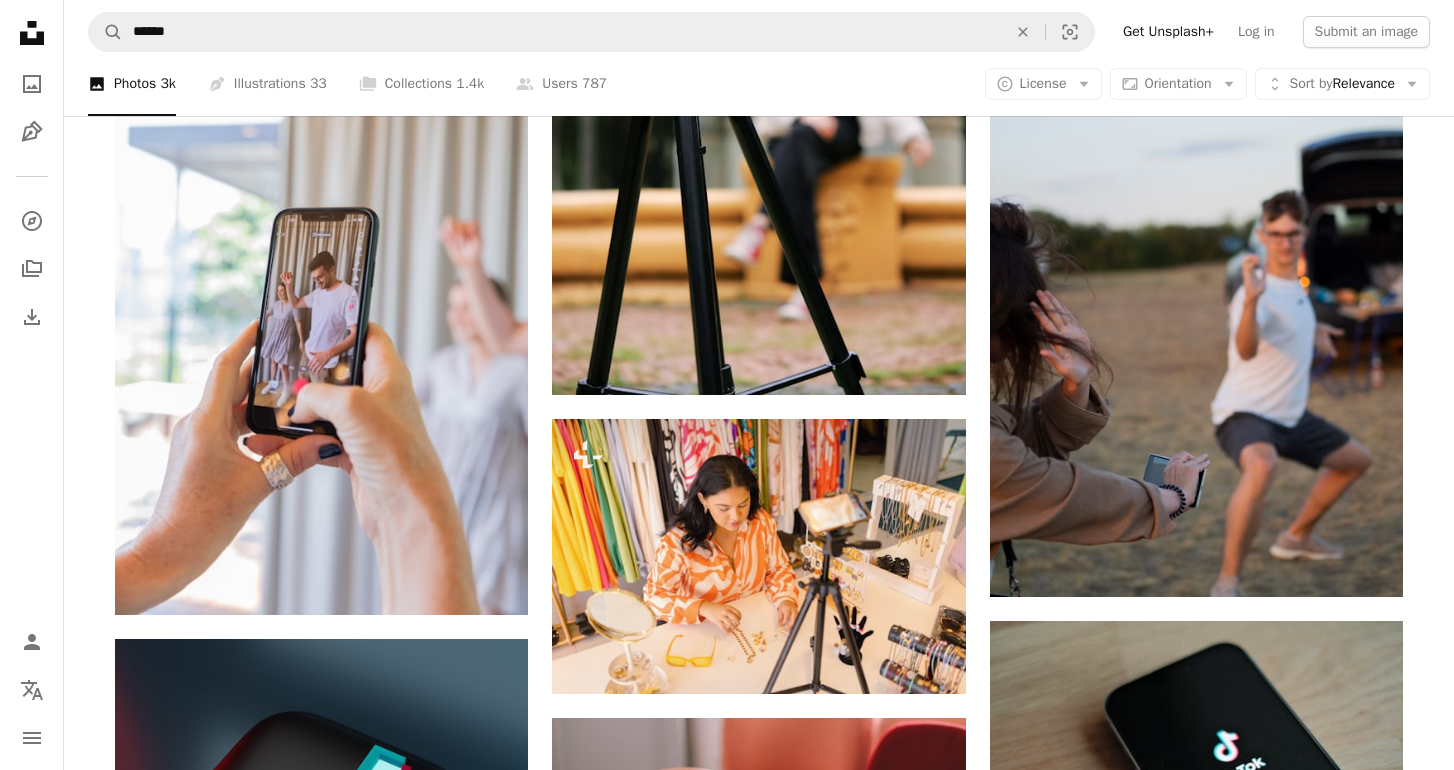 scroll, scrollTop: 8836, scrollLeft: 0, axis: vertical 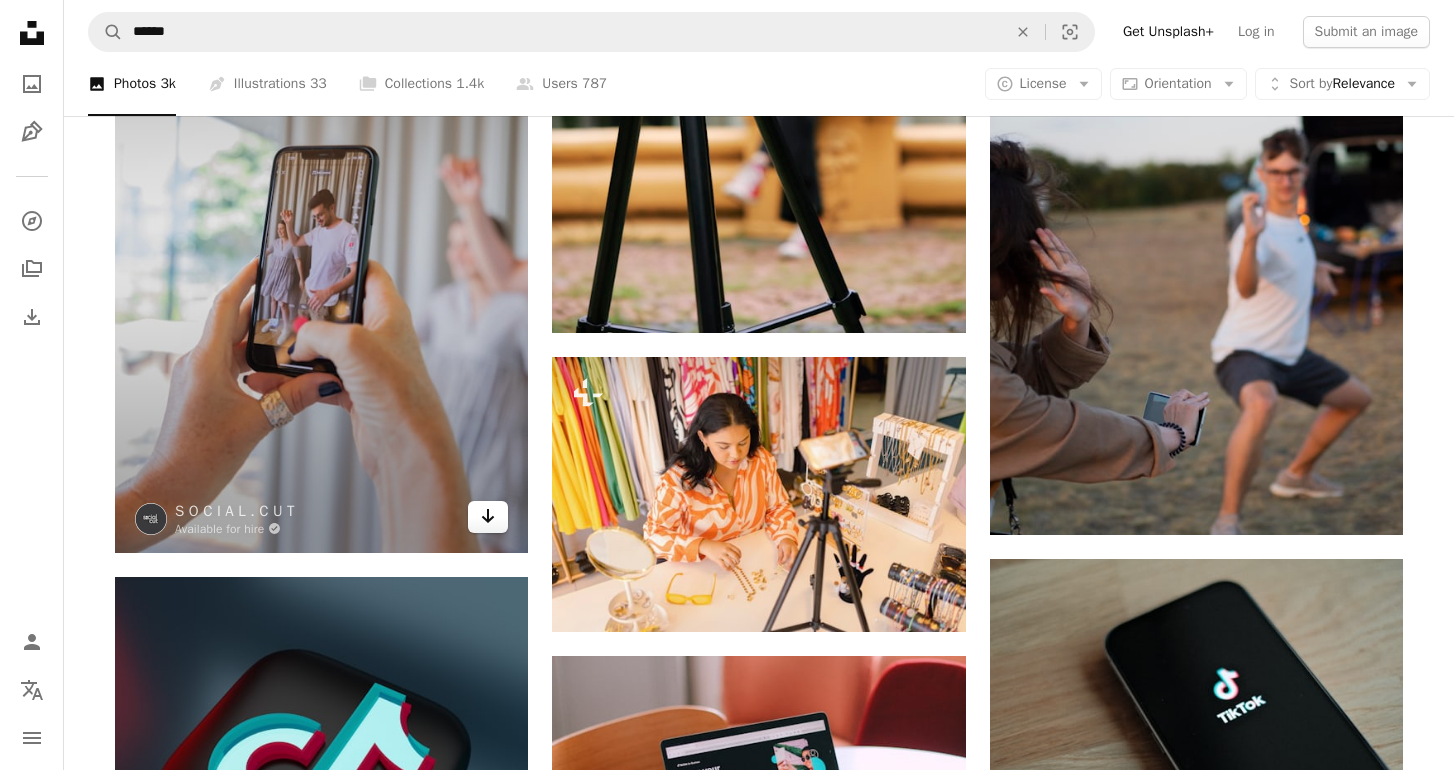 click on "Arrow pointing down" 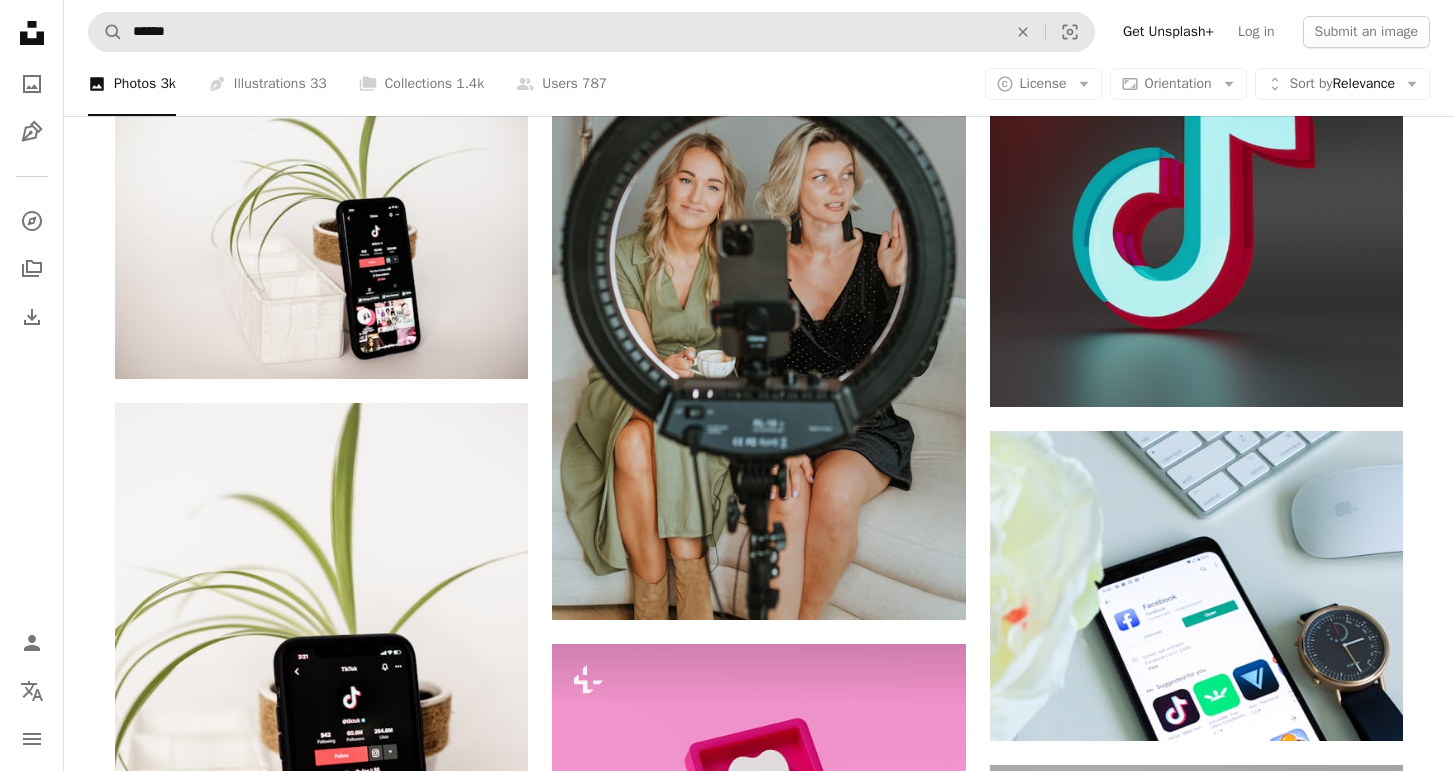 scroll, scrollTop: 11346, scrollLeft: 0, axis: vertical 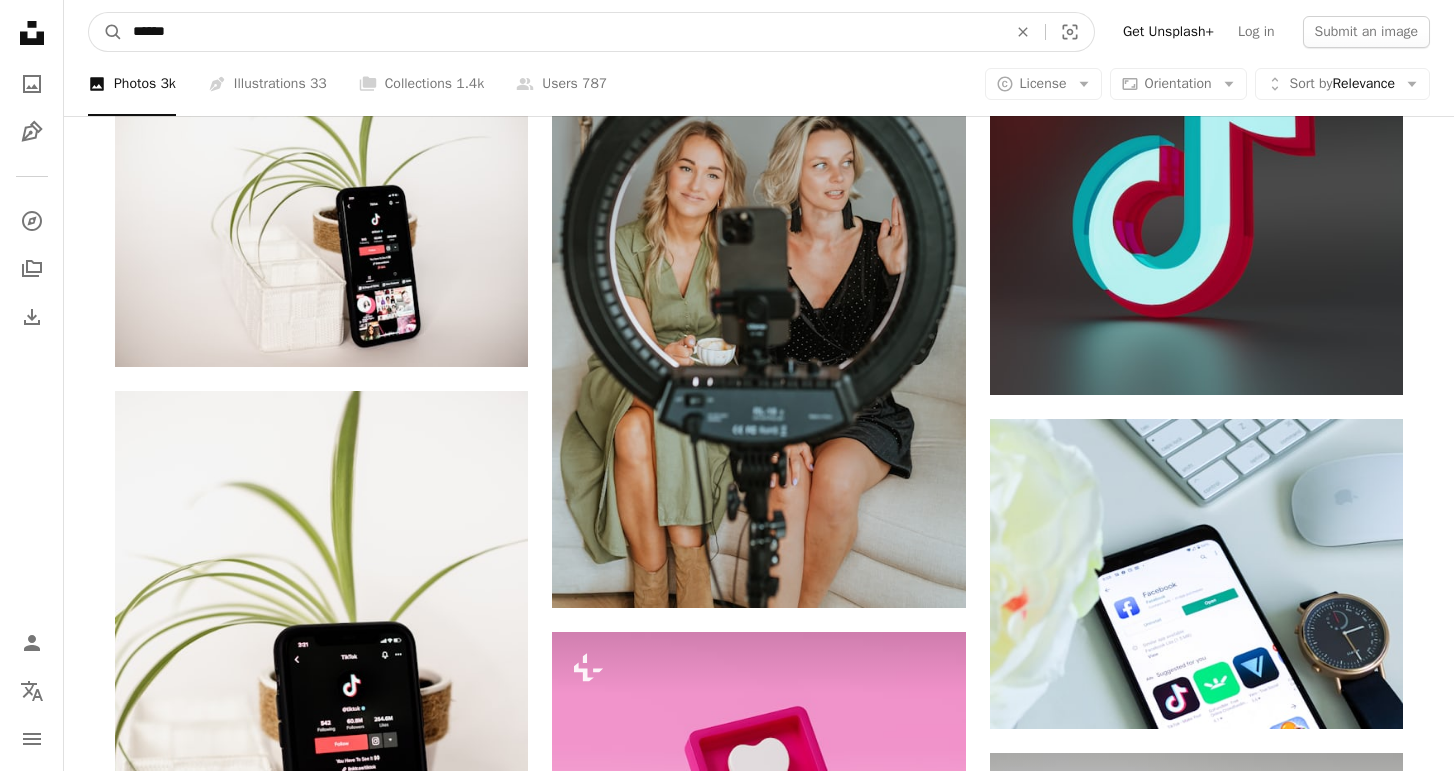 click on "******" at bounding box center (562, 32) 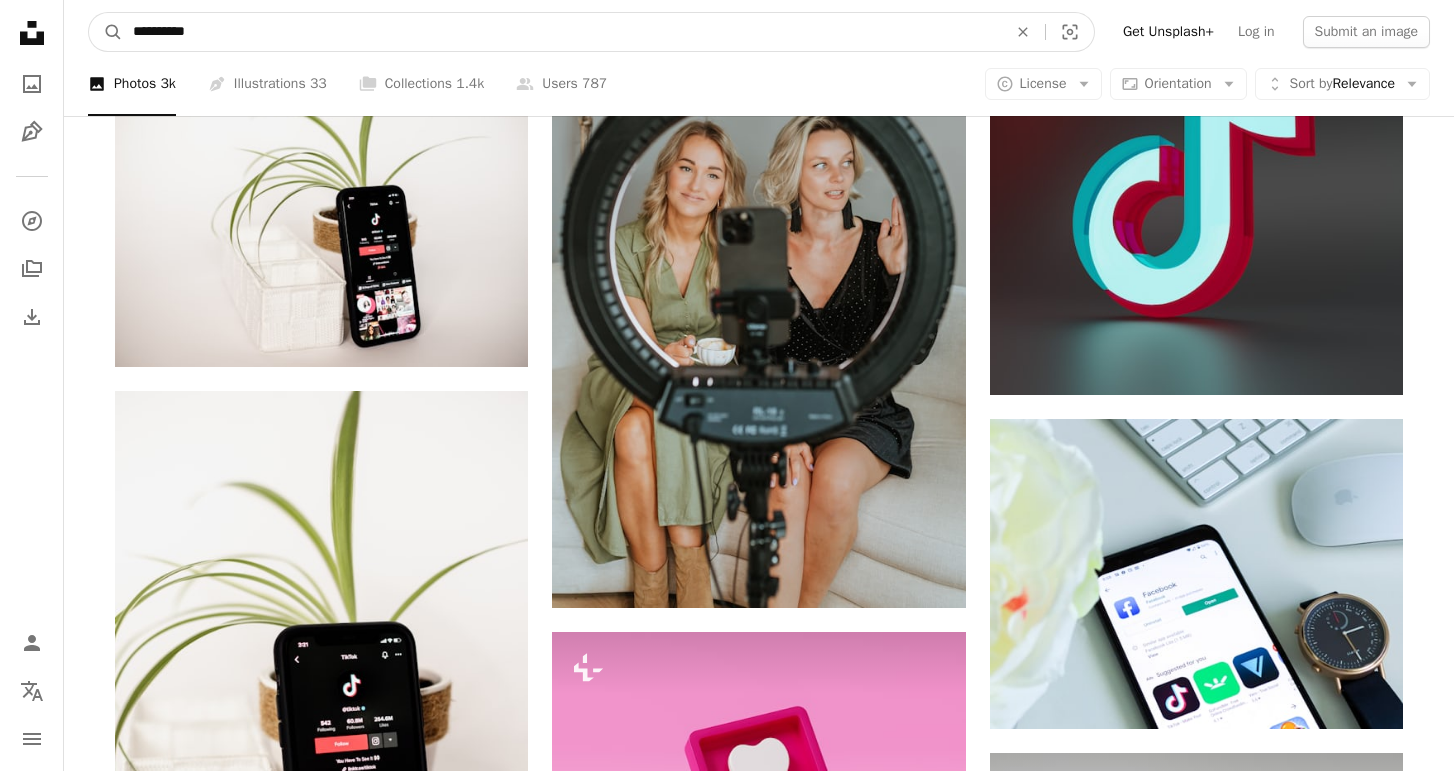 type on "**********" 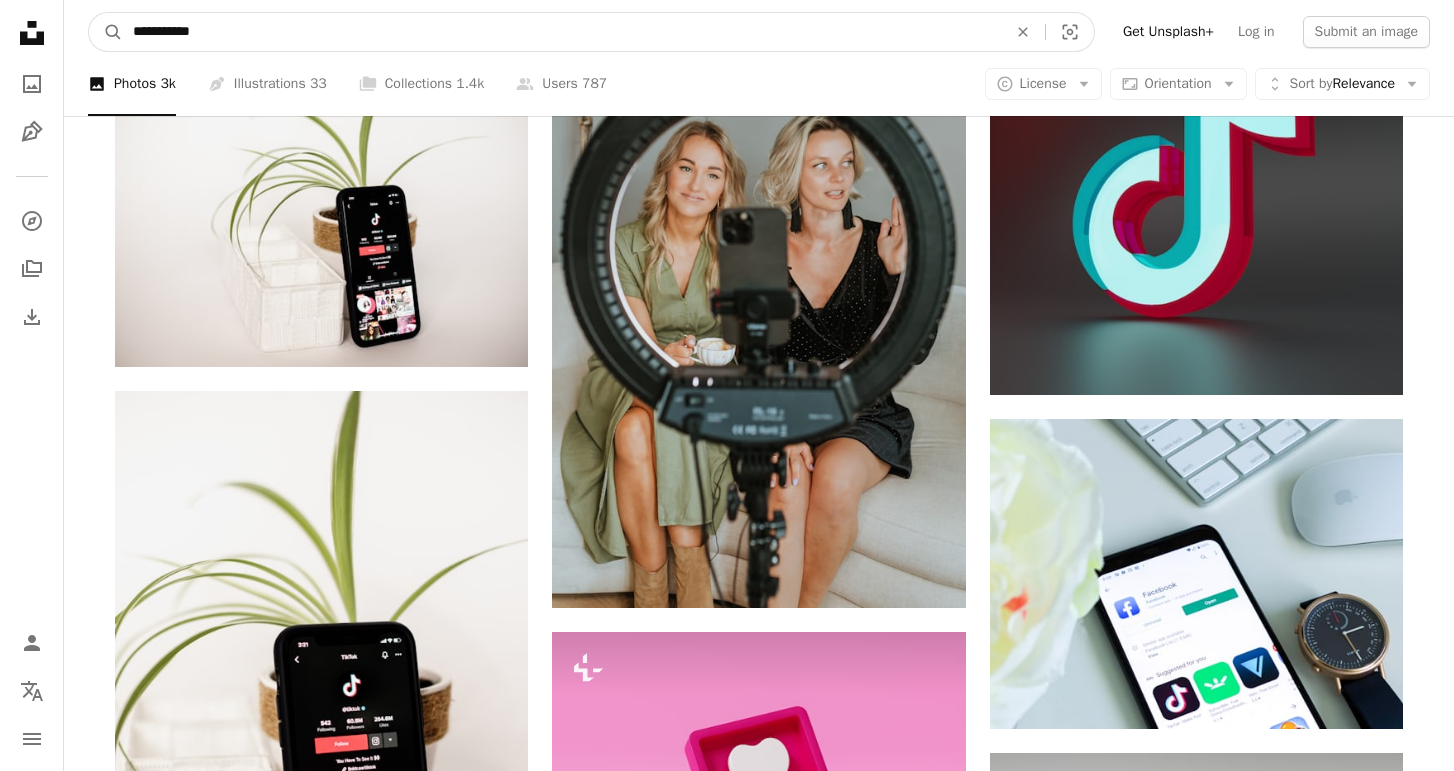 click on "A magnifying glass" at bounding box center [106, 32] 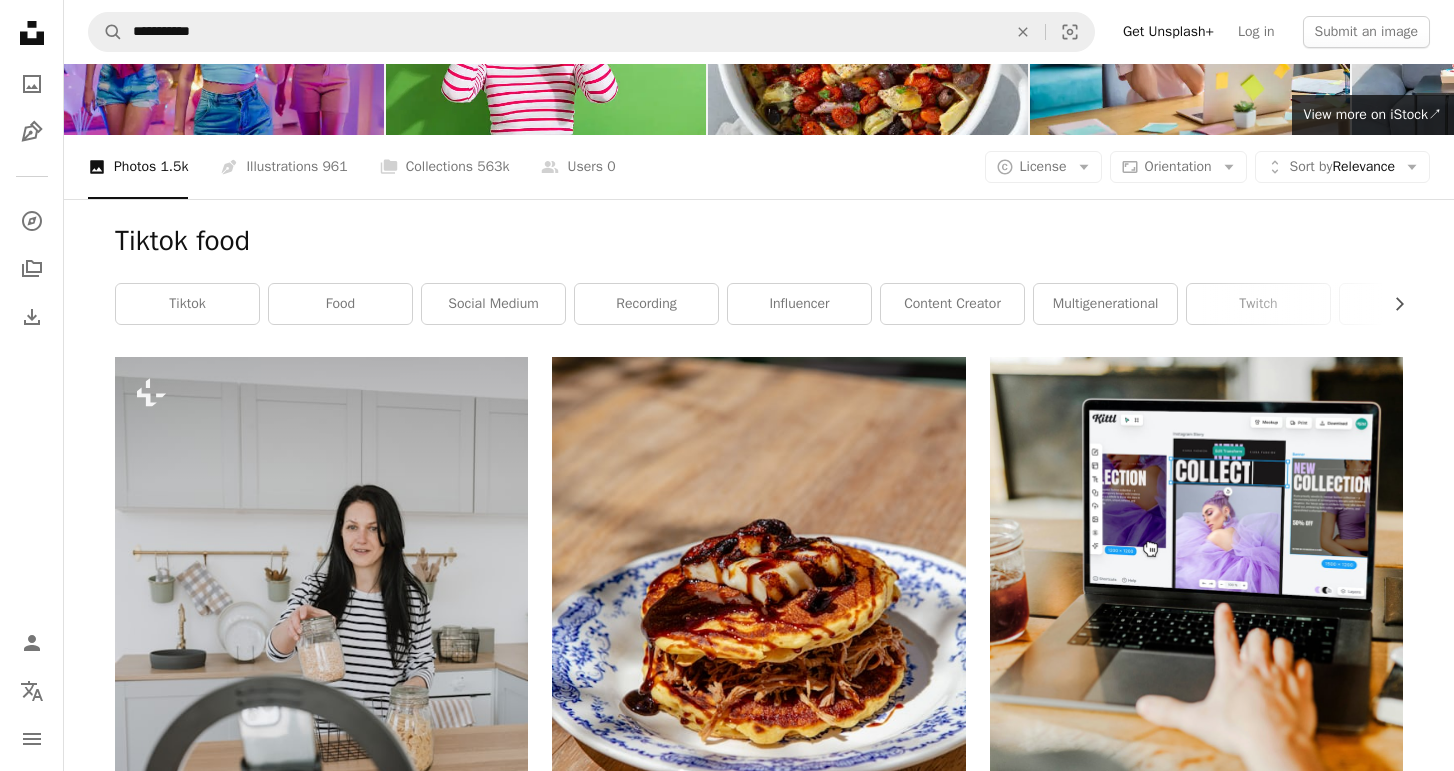 scroll, scrollTop: 0, scrollLeft: 0, axis: both 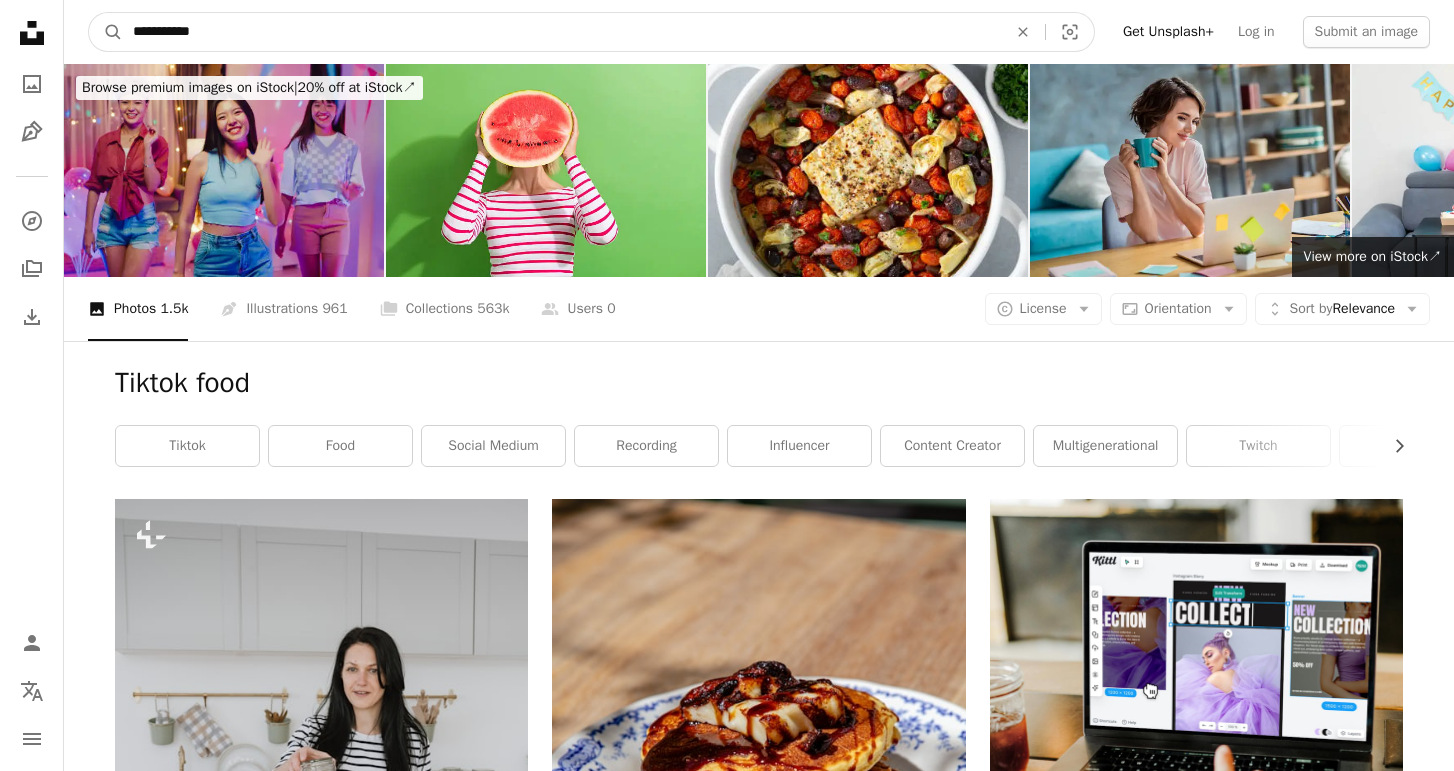 drag, startPoint x: 167, startPoint y: 29, endPoint x: 76, endPoint y: 29, distance: 91 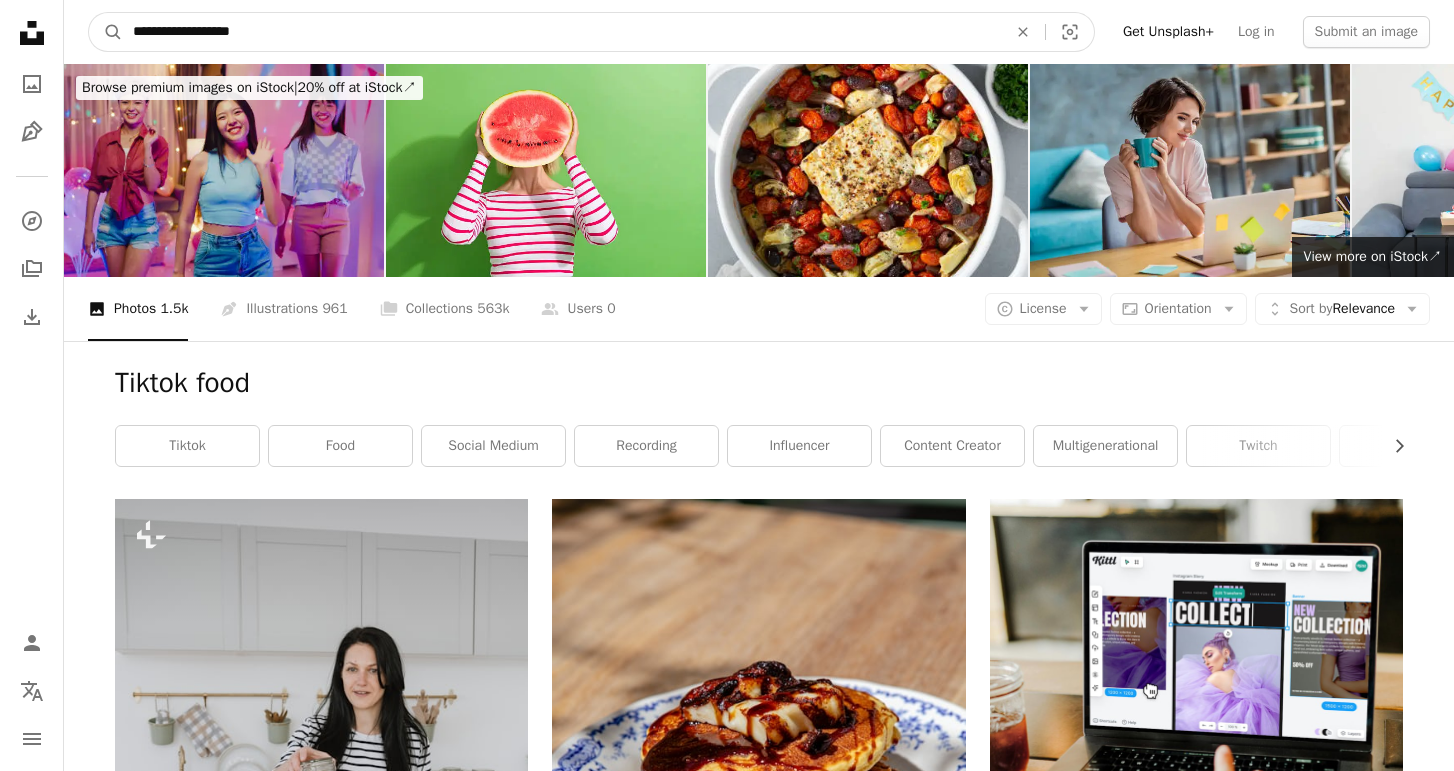 type on "**********" 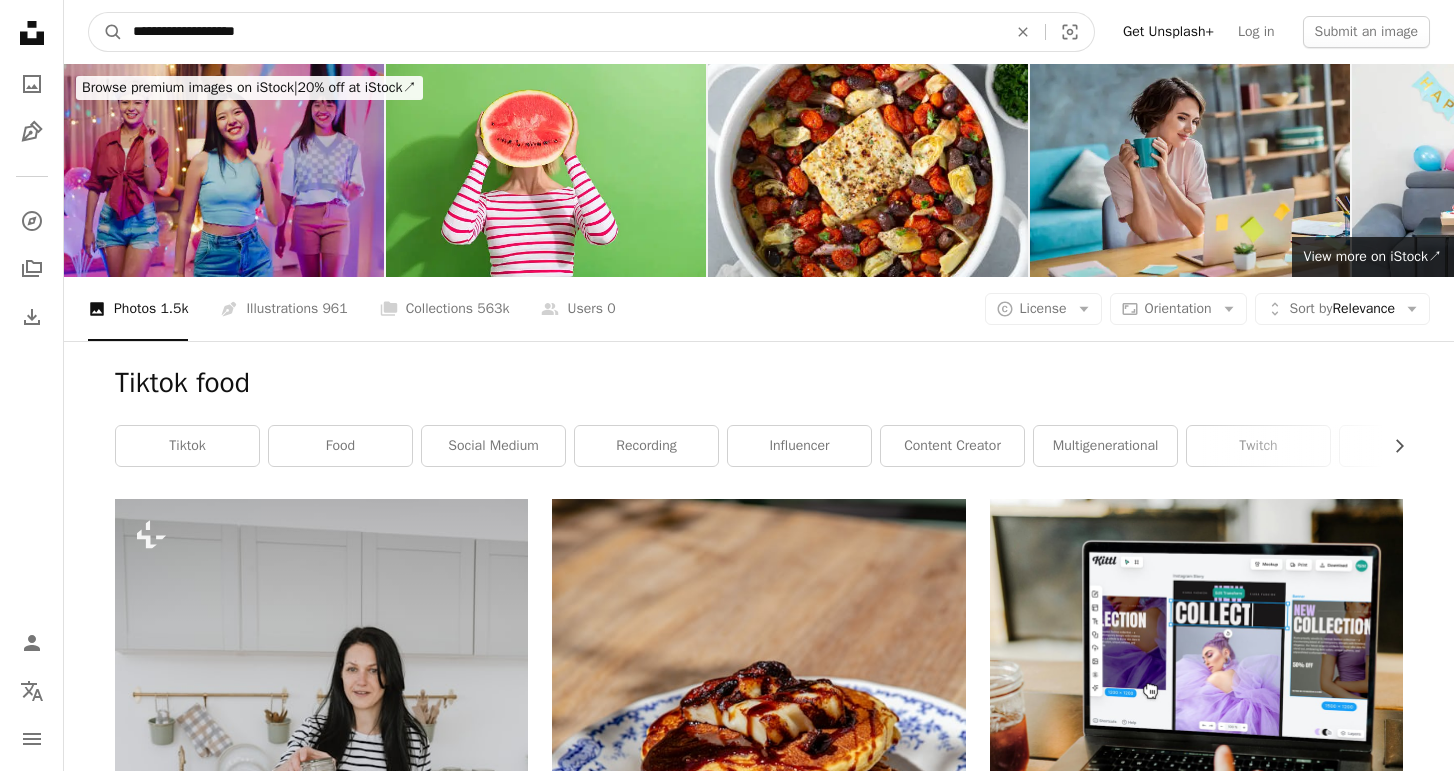 click on "A magnifying glass" at bounding box center [106, 32] 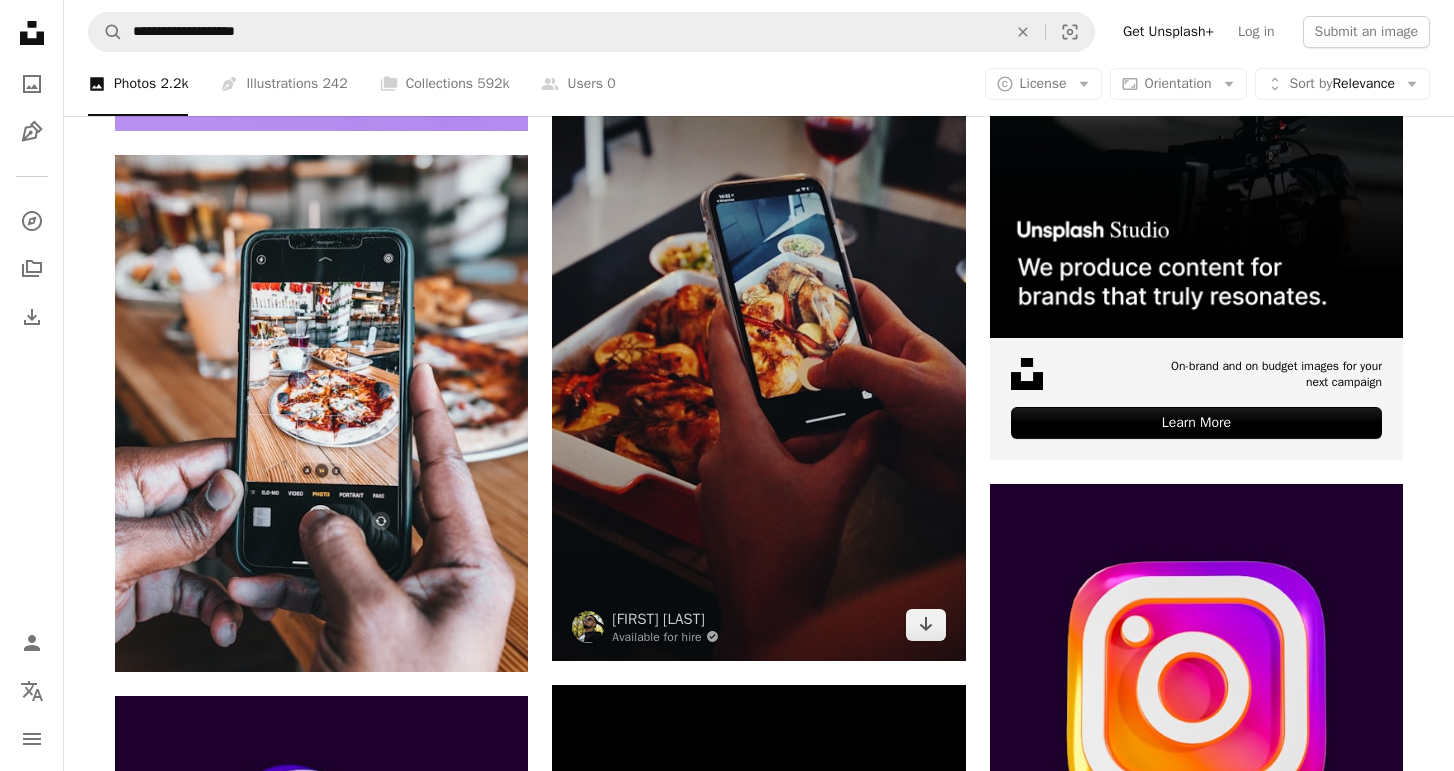 scroll, scrollTop: 576, scrollLeft: 0, axis: vertical 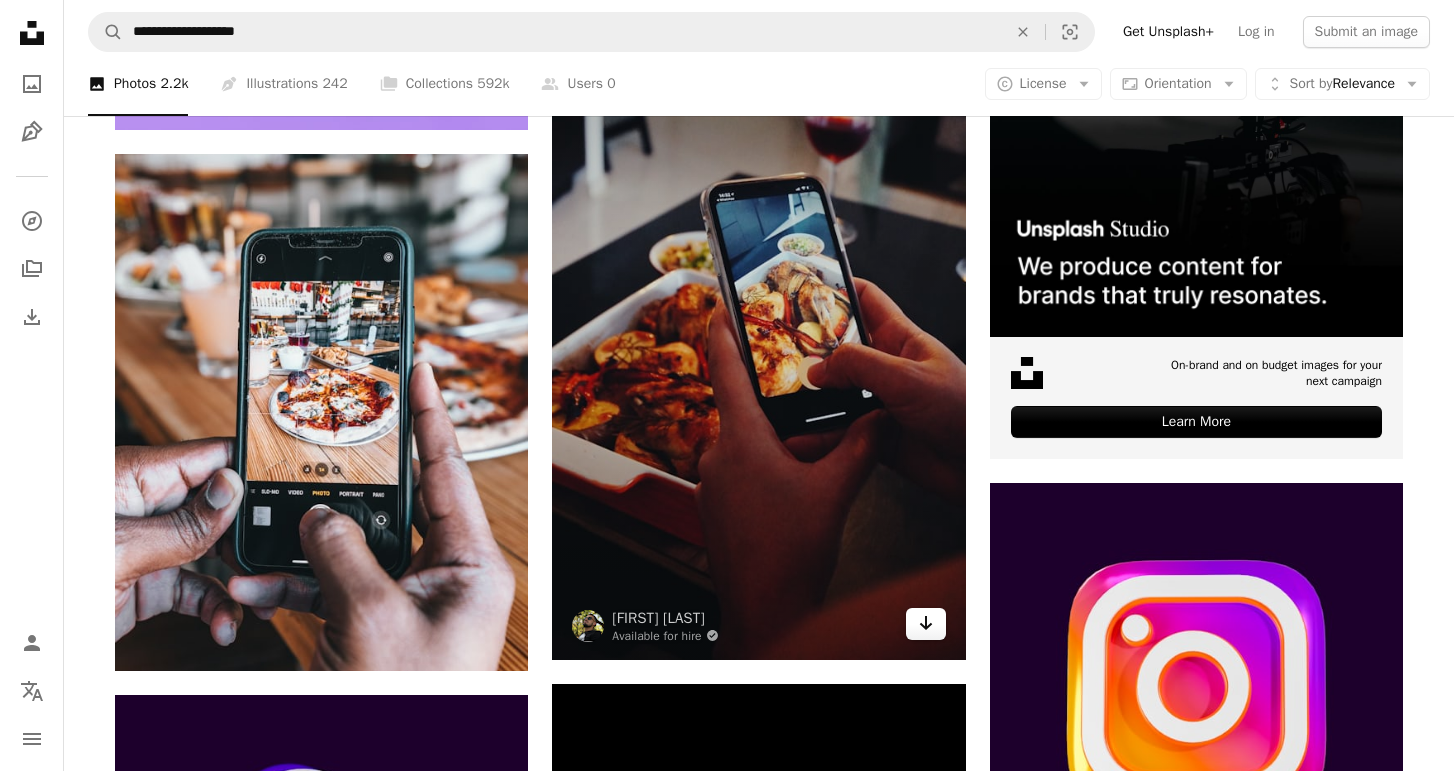 click 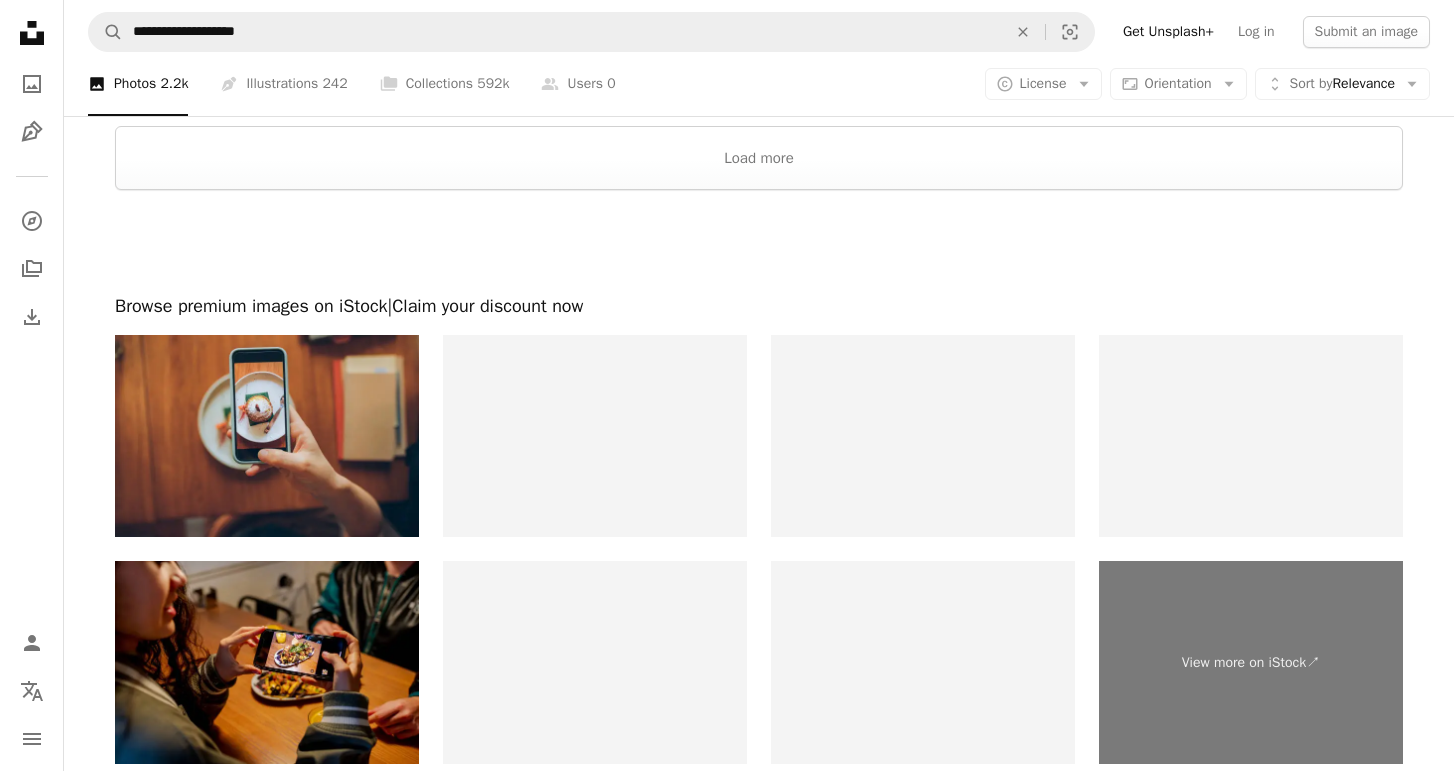 scroll, scrollTop: 3445, scrollLeft: 0, axis: vertical 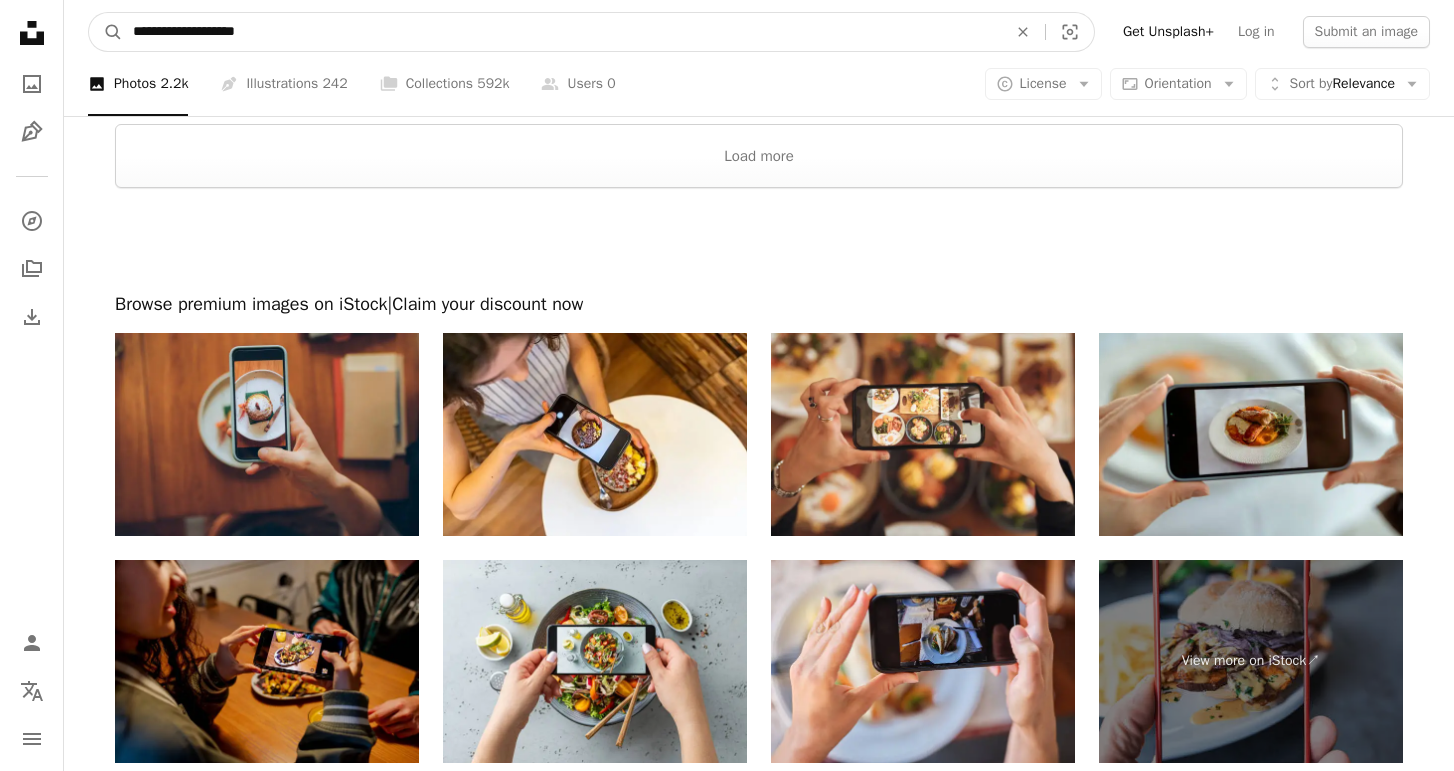 click on "**********" at bounding box center (562, 32) 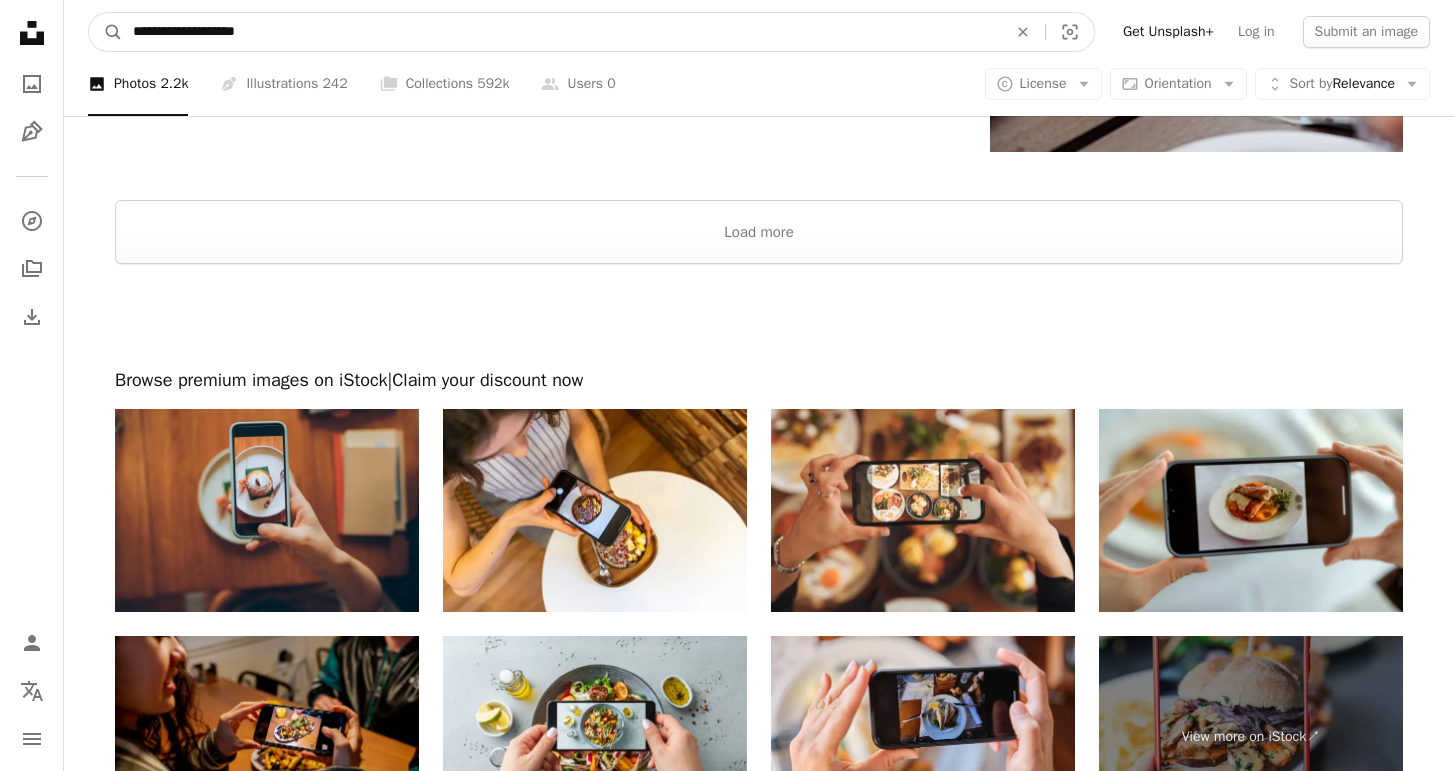 drag, startPoint x: 379, startPoint y: 30, endPoint x: 29, endPoint y: -6, distance: 351.84656 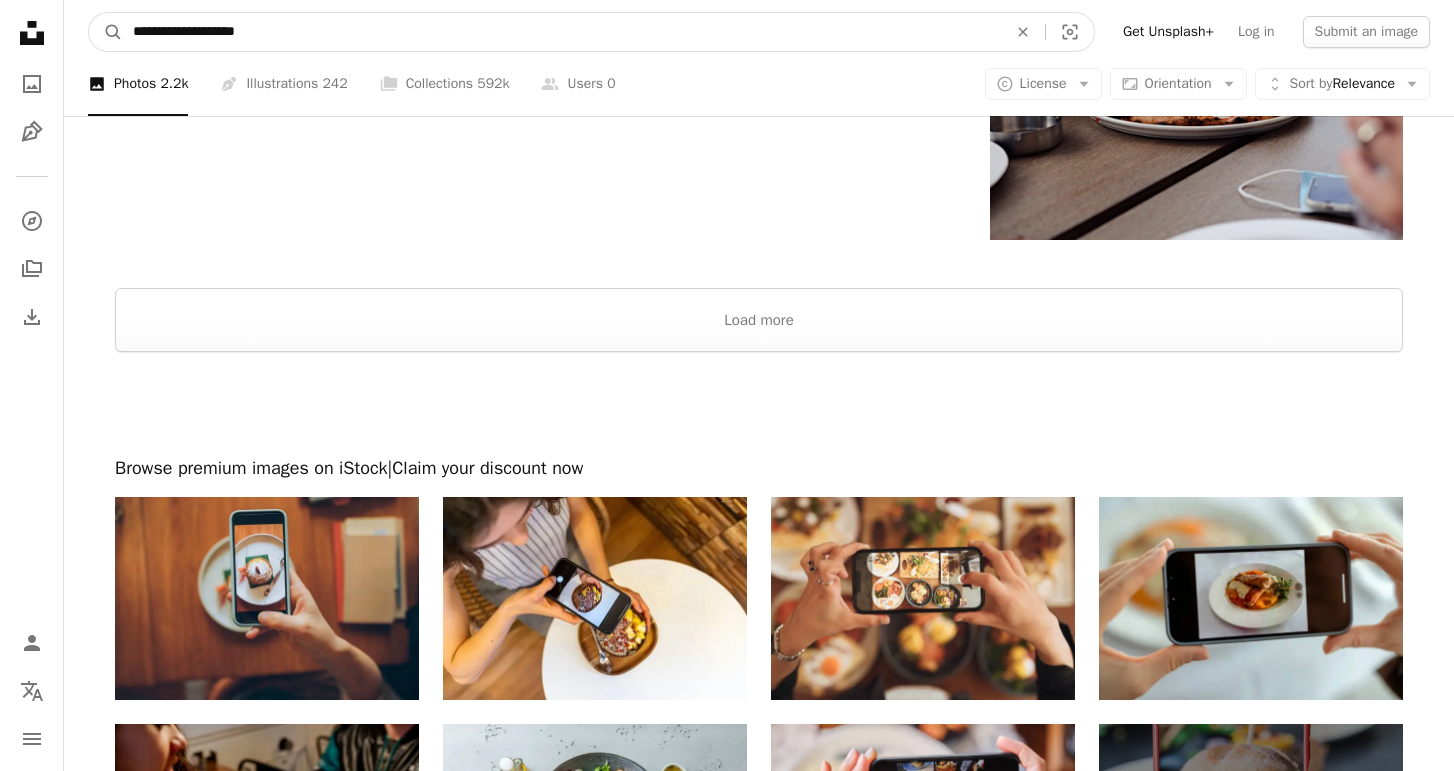 type on "**********" 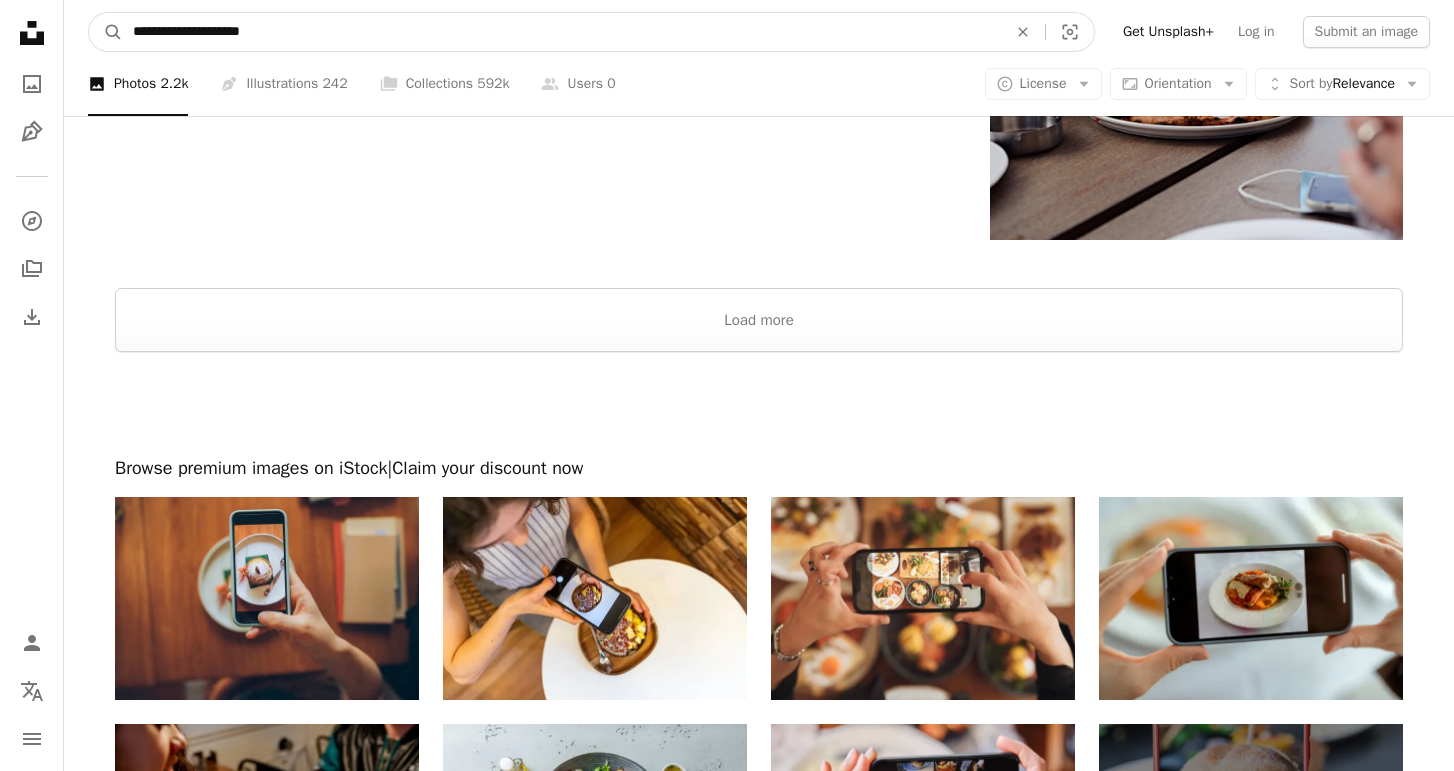click on "A magnifying glass" at bounding box center [106, 32] 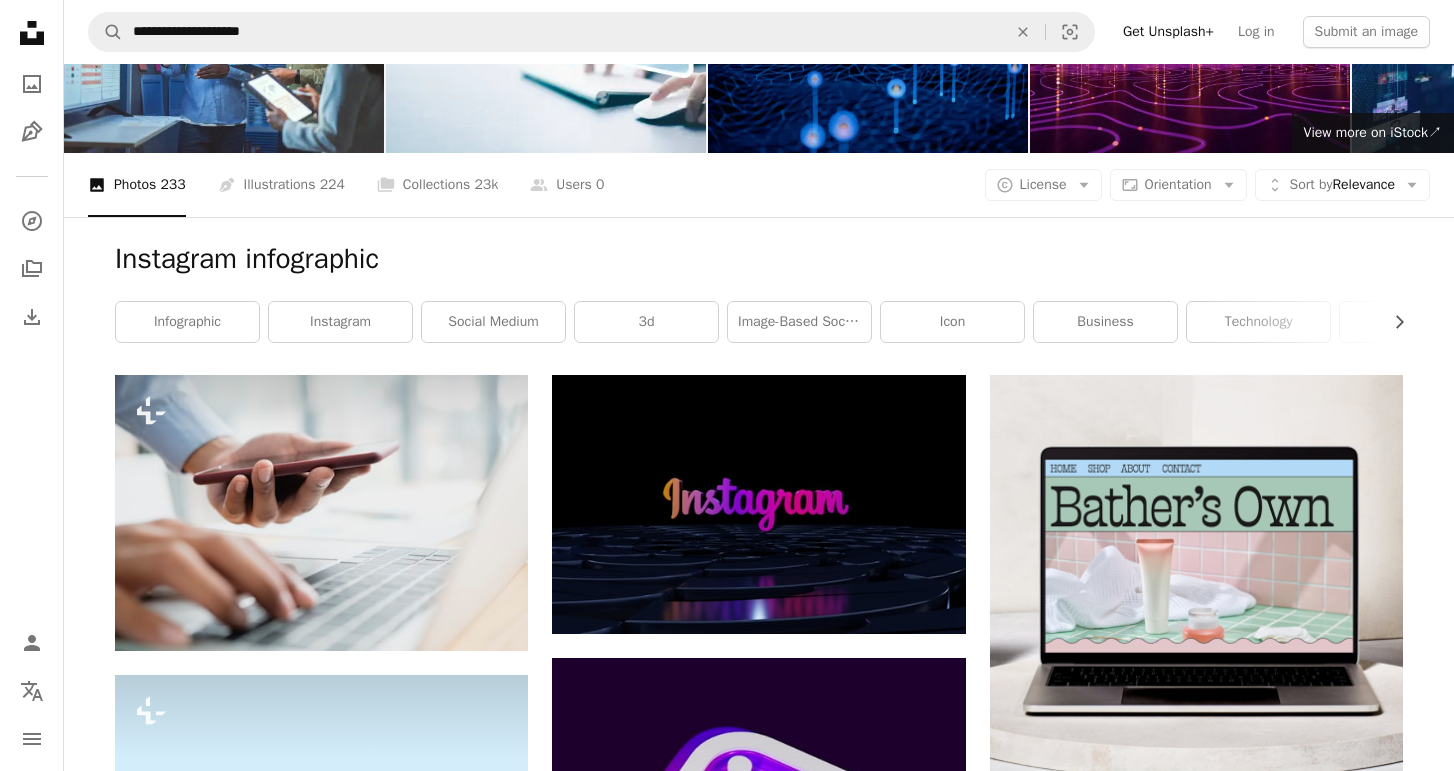 scroll, scrollTop: 0, scrollLeft: 0, axis: both 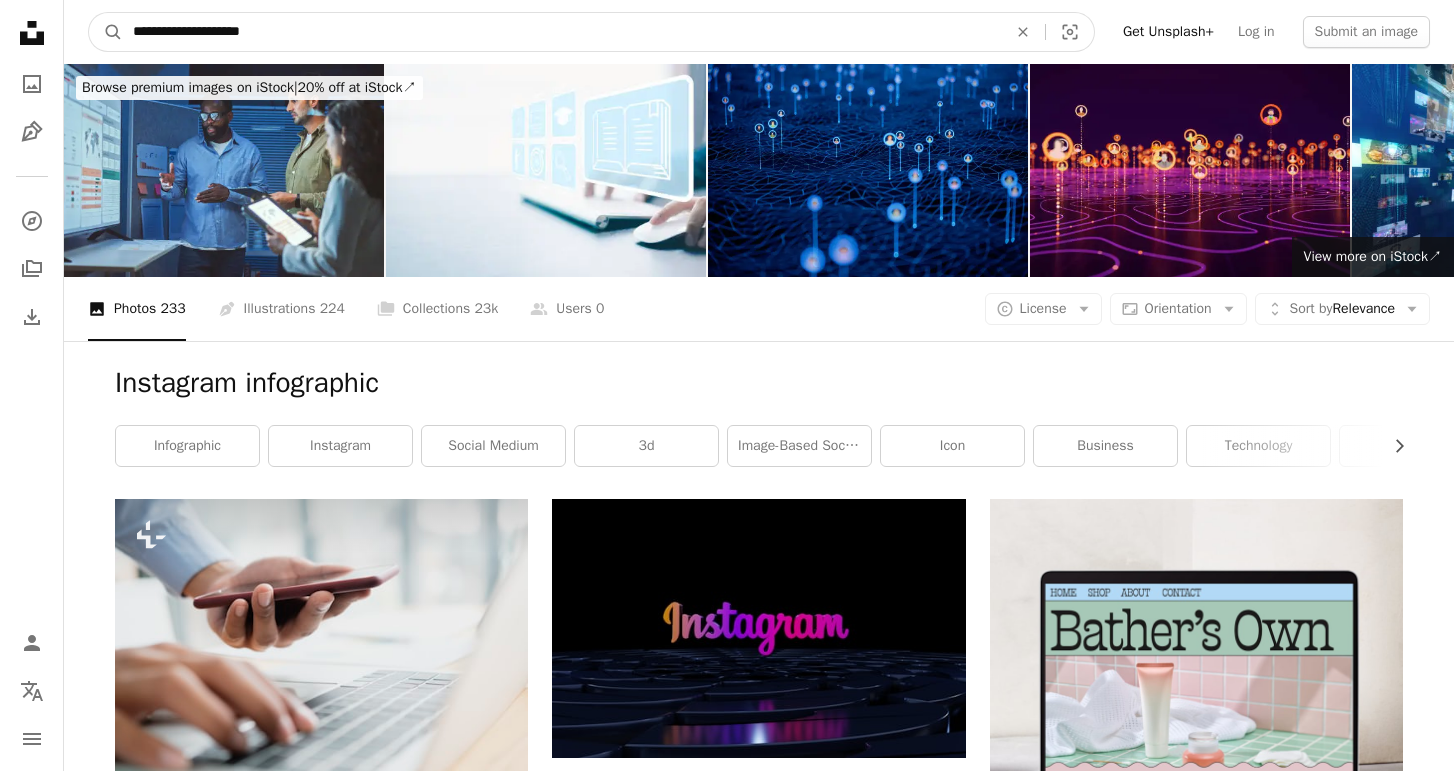 drag, startPoint x: 288, startPoint y: 36, endPoint x: 201, endPoint y: 27, distance: 87.46428 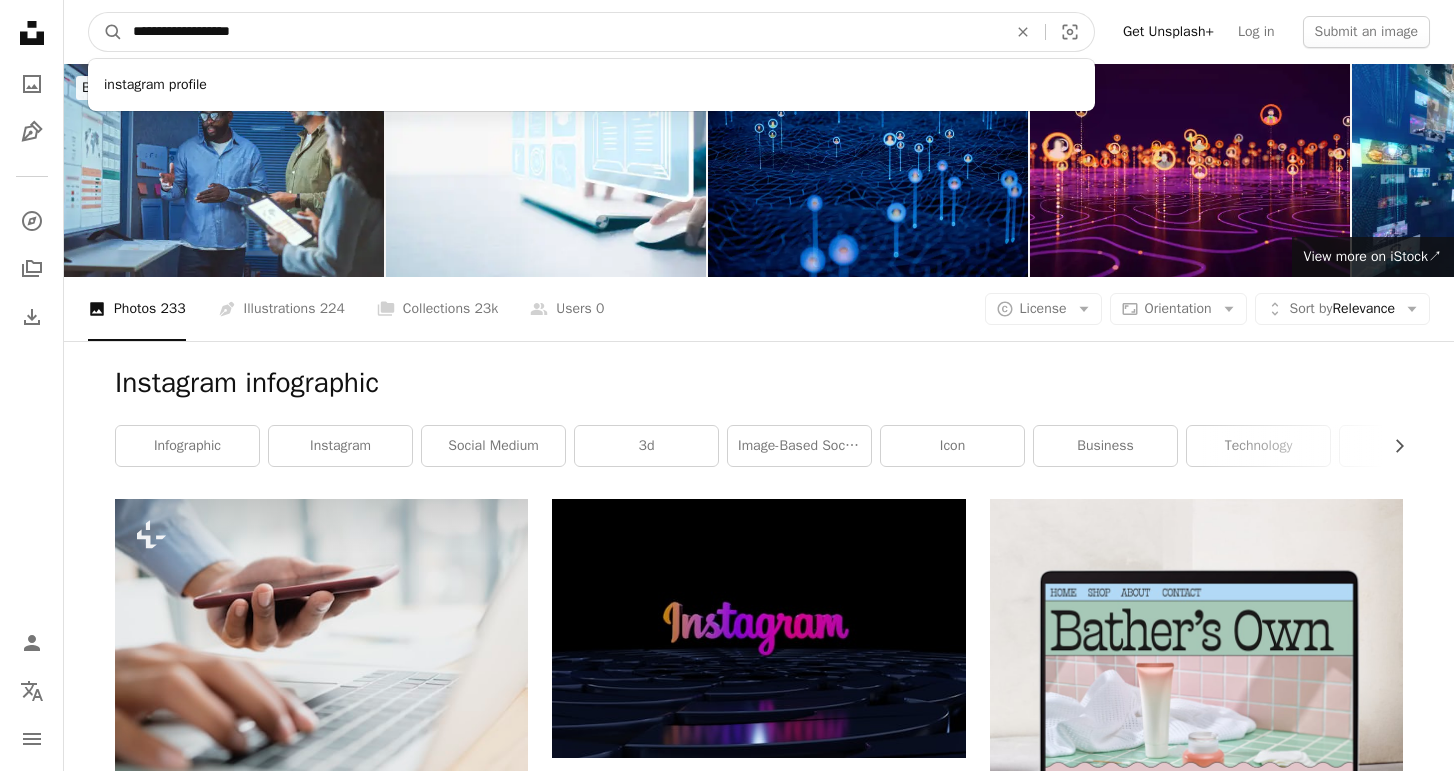type on "**********" 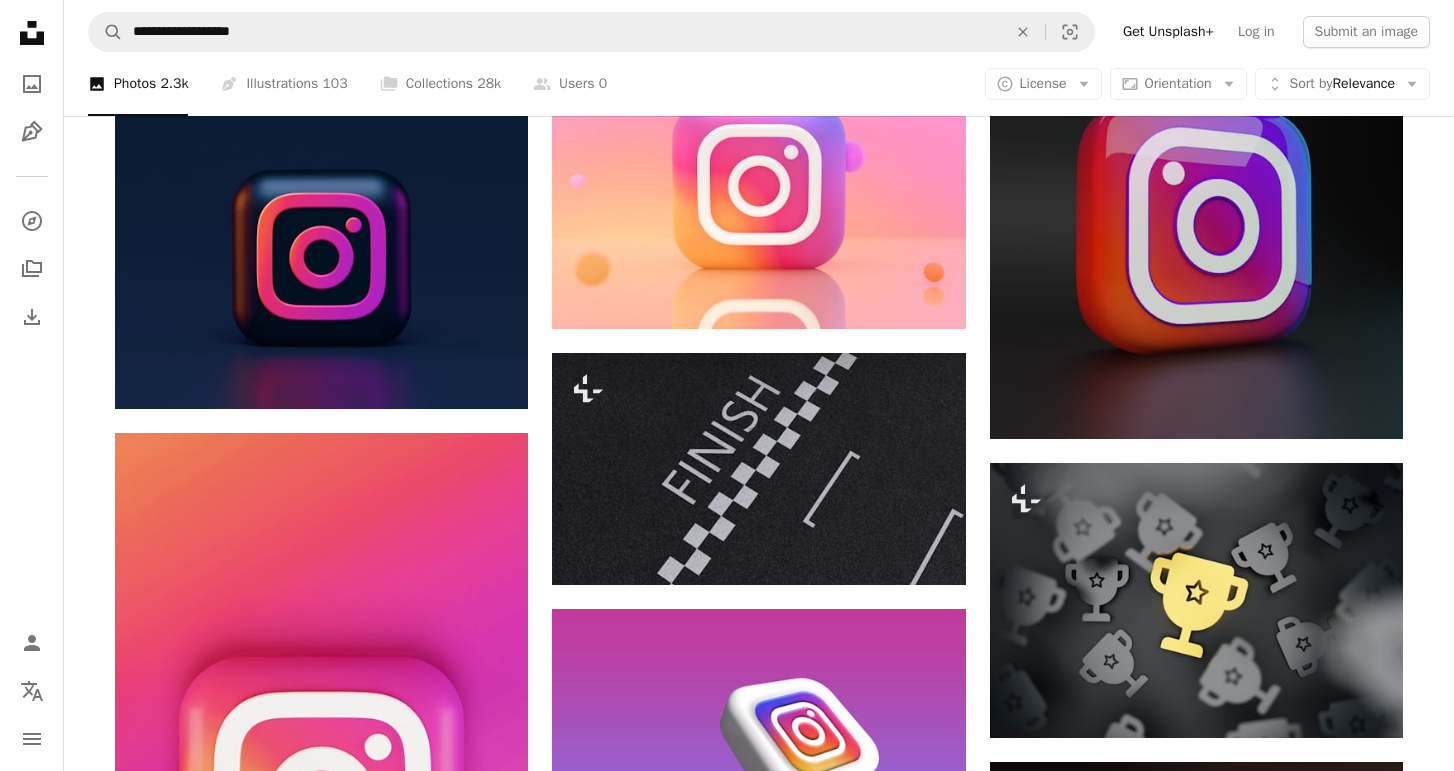 scroll, scrollTop: 1817, scrollLeft: 0, axis: vertical 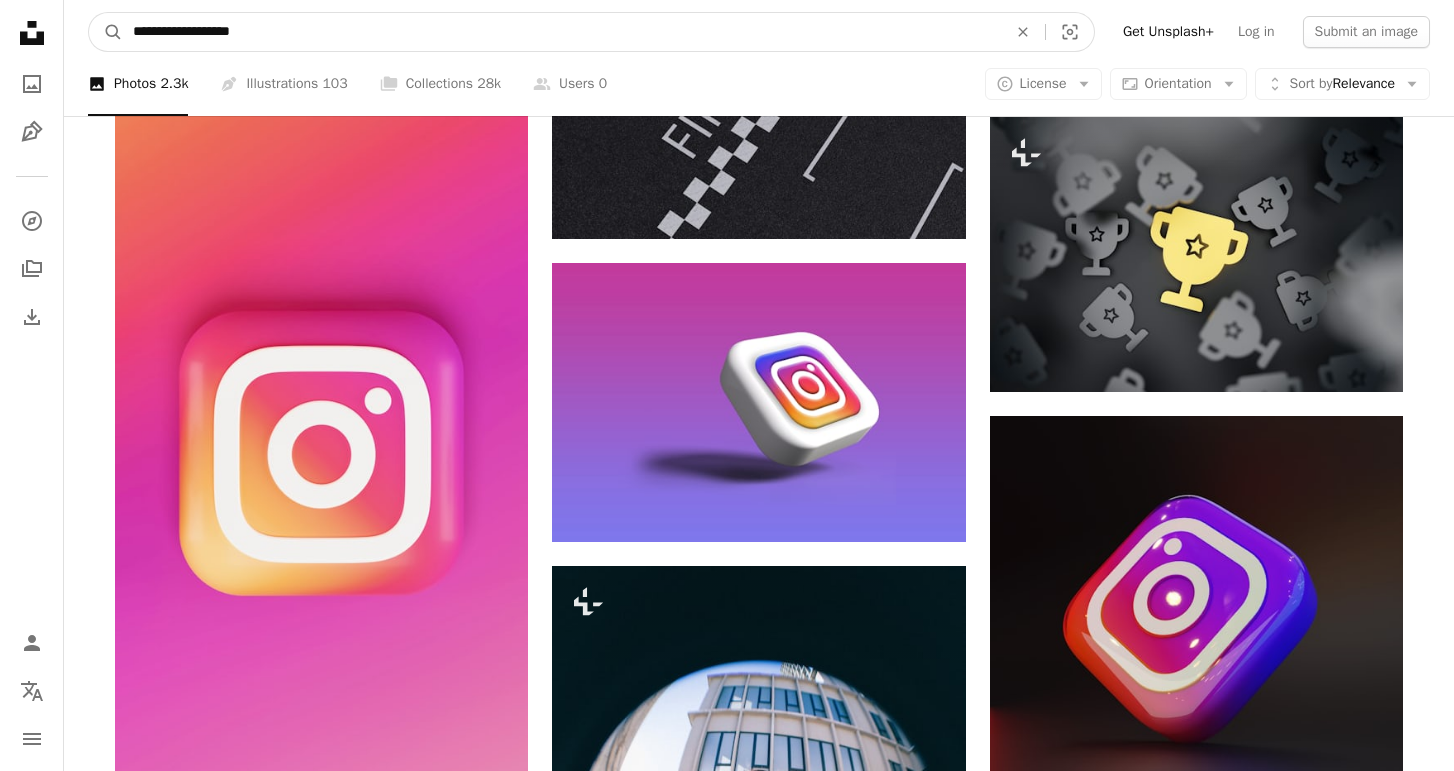drag, startPoint x: 193, startPoint y: 29, endPoint x: 60, endPoint y: 20, distance: 133.30417 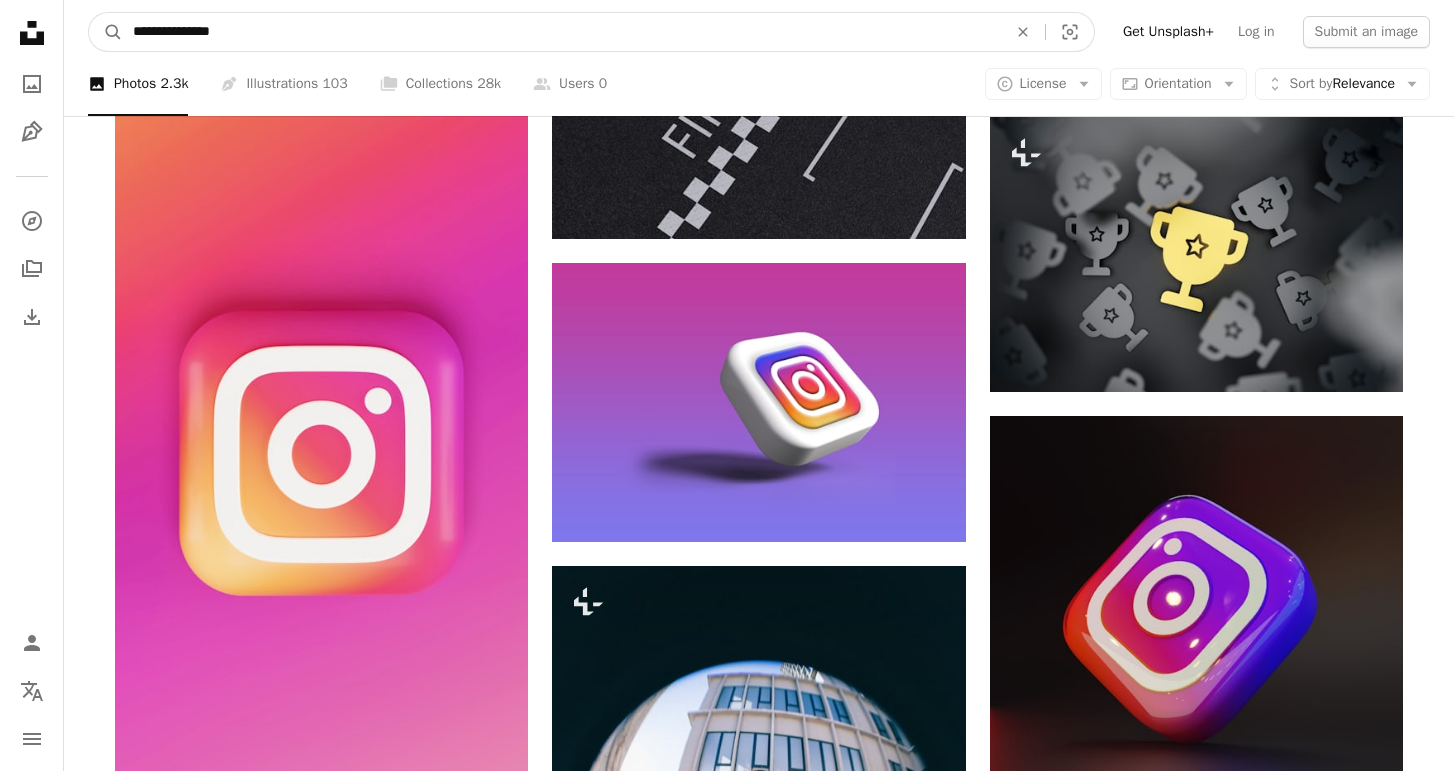 type on "**********" 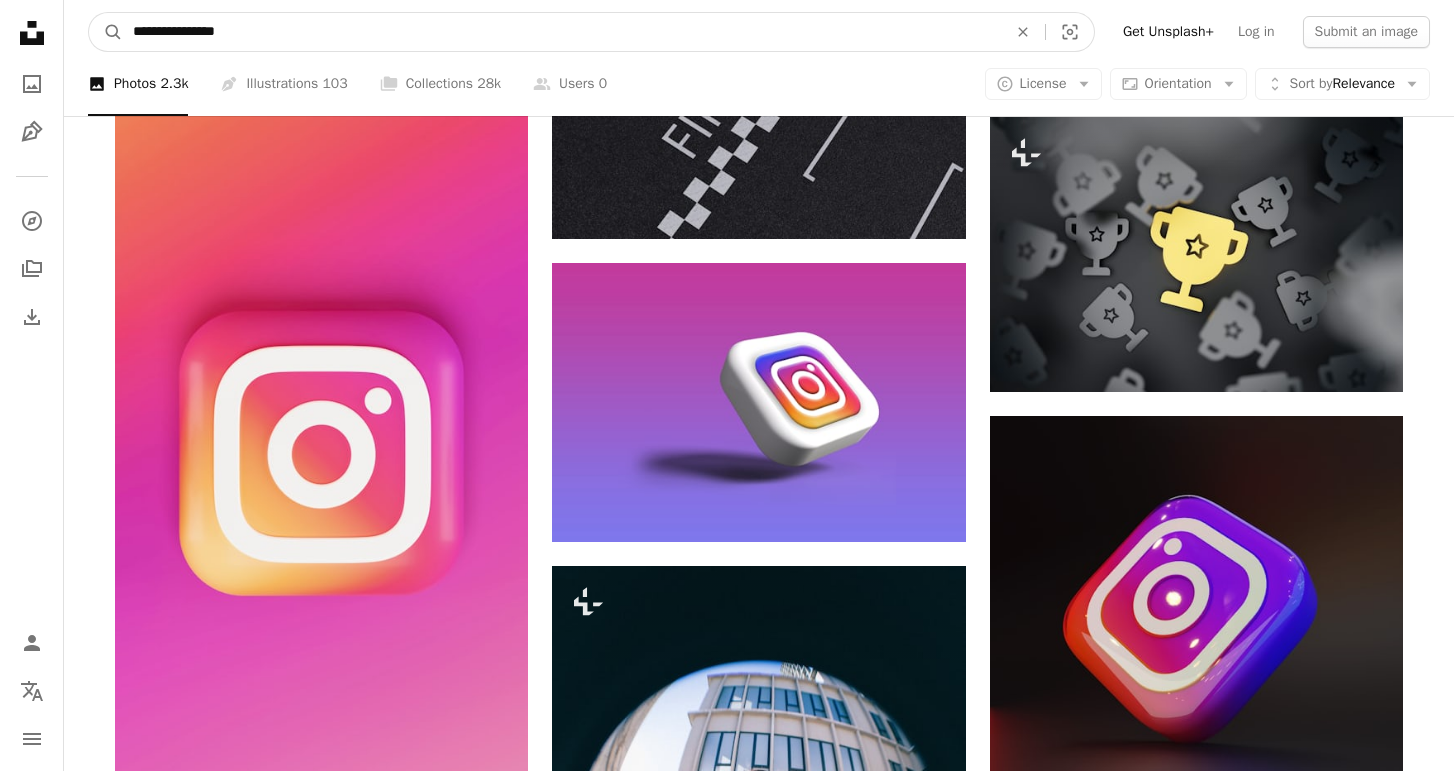click on "A magnifying glass" at bounding box center (106, 32) 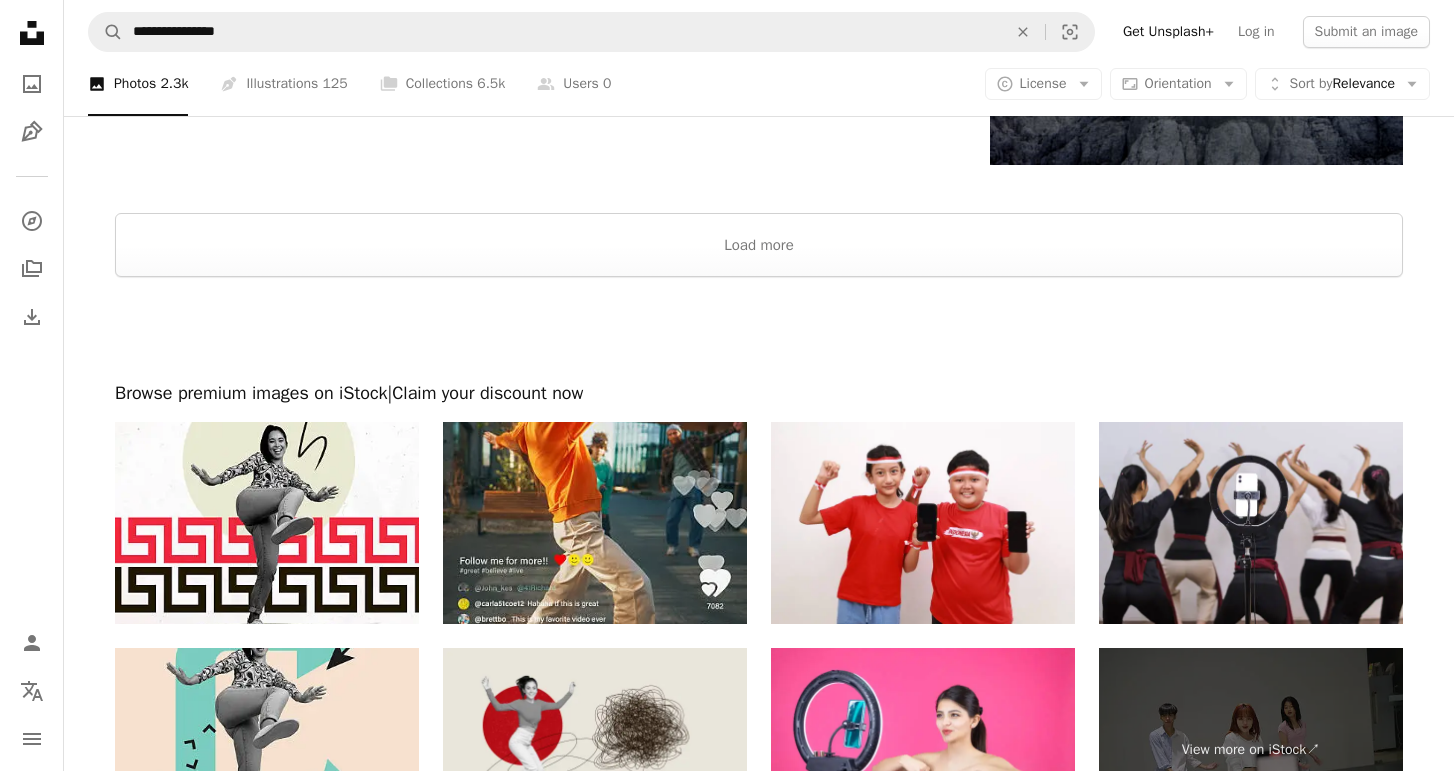 scroll, scrollTop: 3792, scrollLeft: 0, axis: vertical 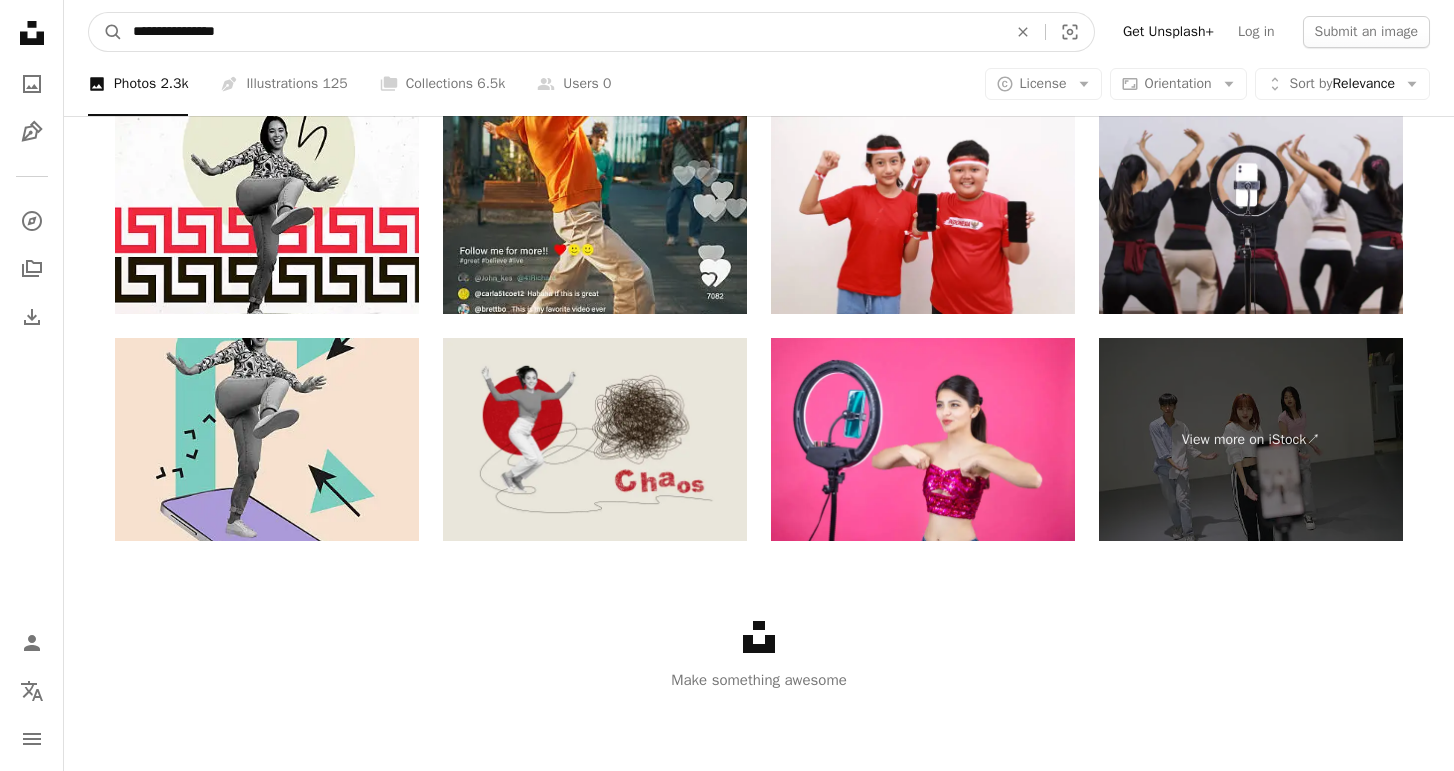 drag, startPoint x: 419, startPoint y: 26, endPoint x: 90, endPoint y: 9, distance: 329.4389 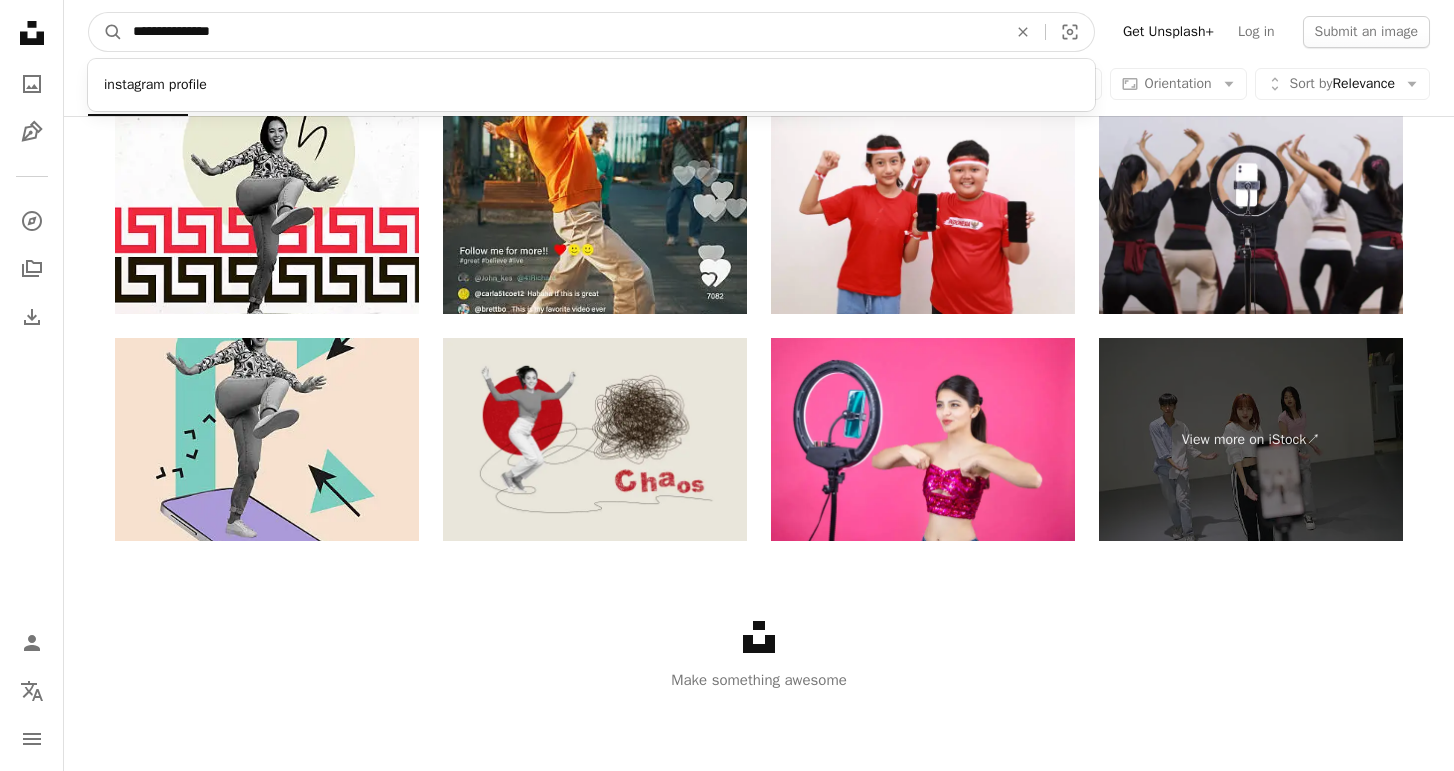 type on "**********" 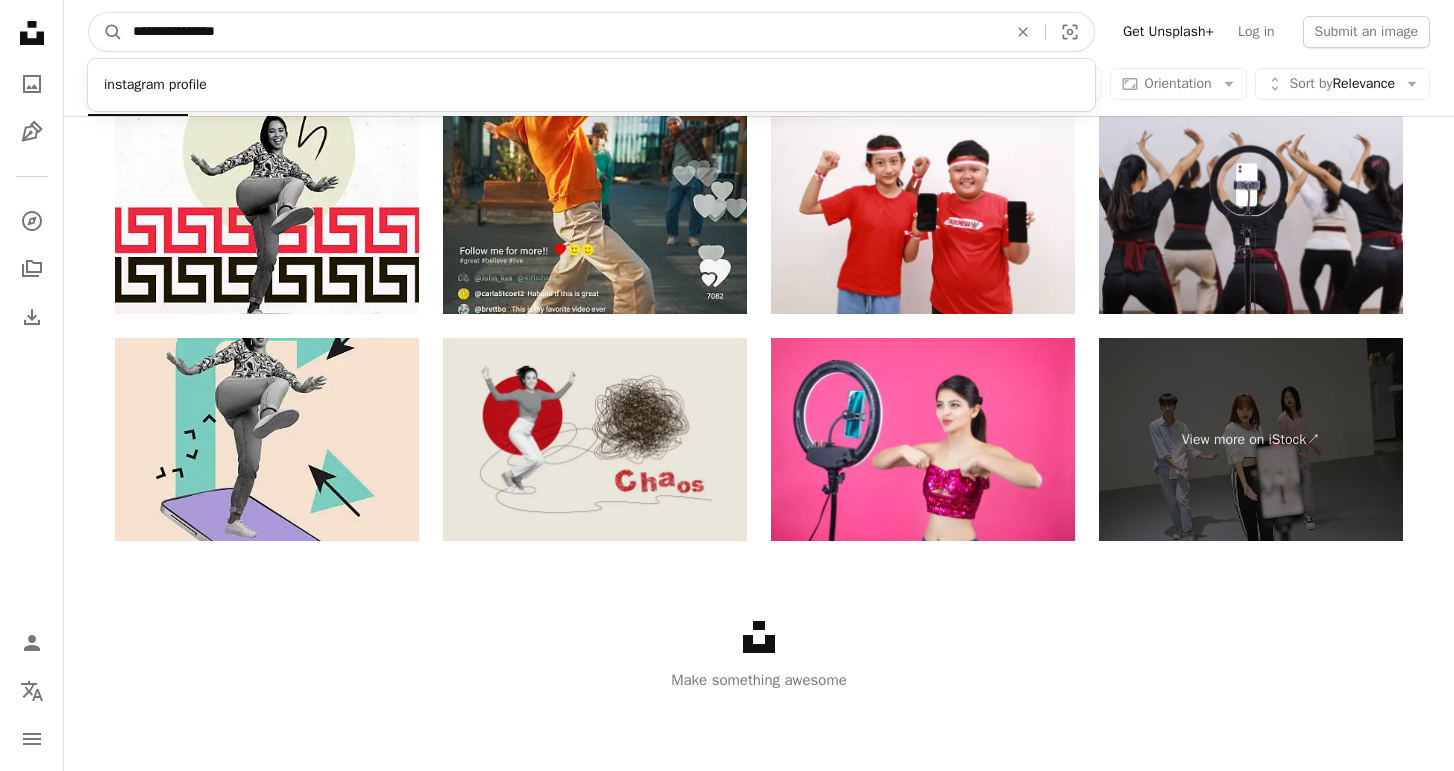 click on "A magnifying glass" at bounding box center (106, 32) 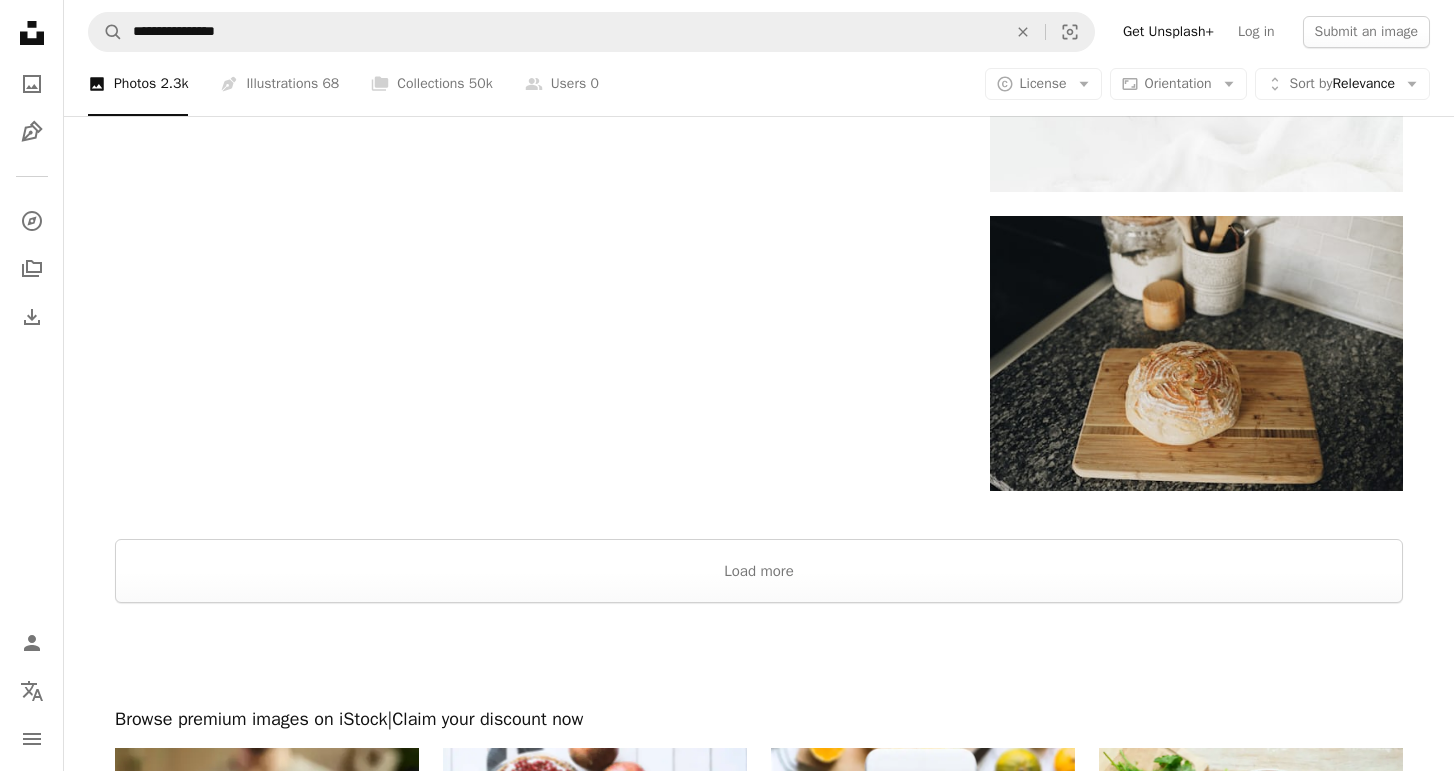 scroll, scrollTop: 3343, scrollLeft: 0, axis: vertical 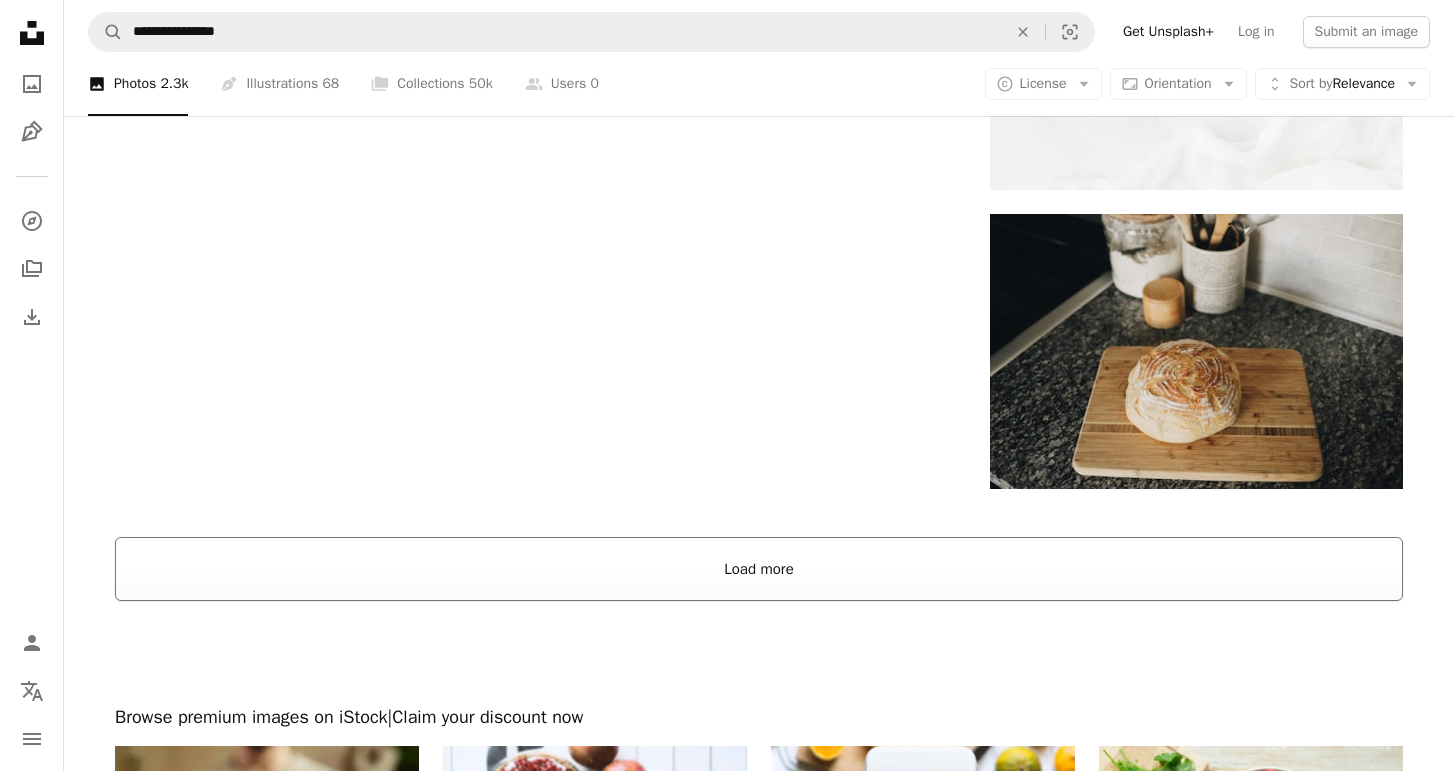 click on "Load more" at bounding box center (759, 569) 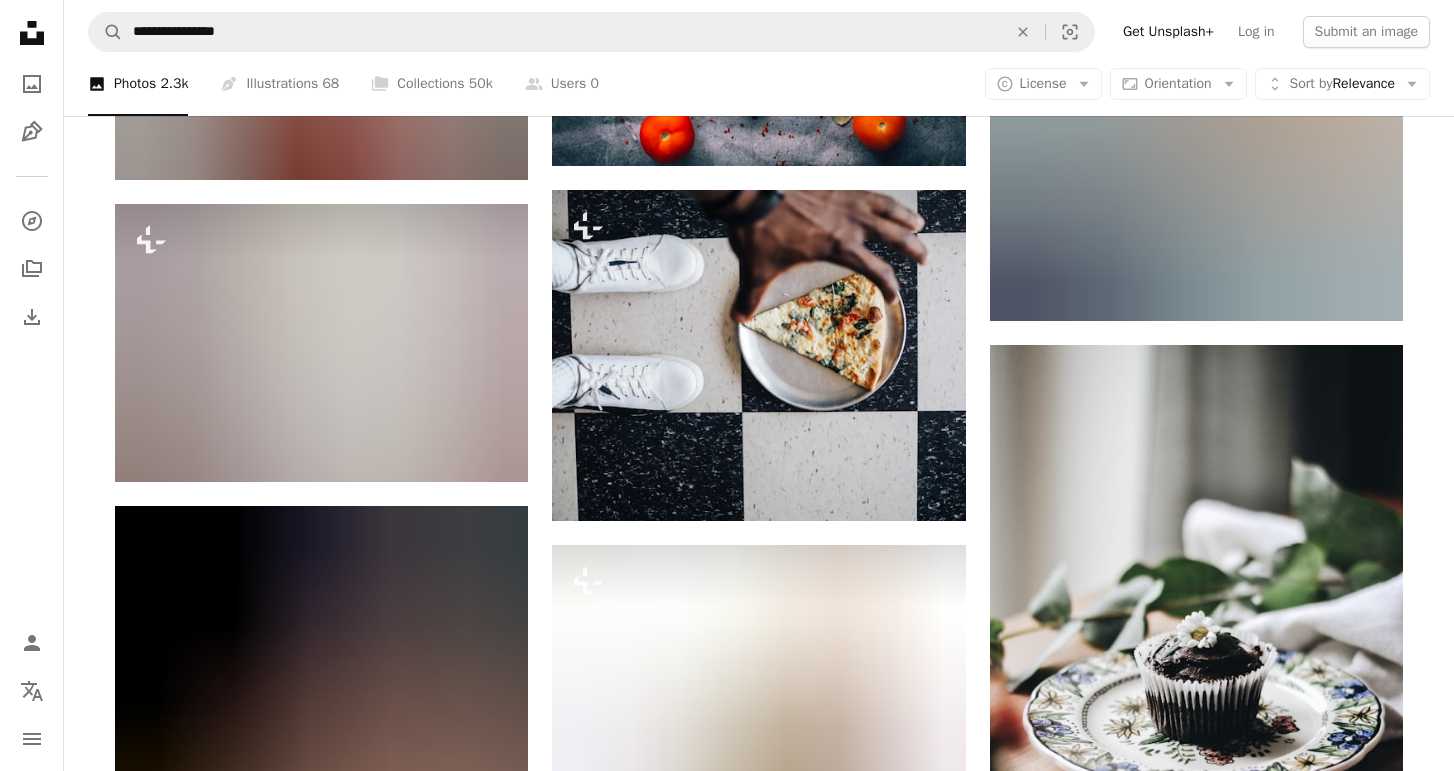 scroll, scrollTop: 11829, scrollLeft: 0, axis: vertical 